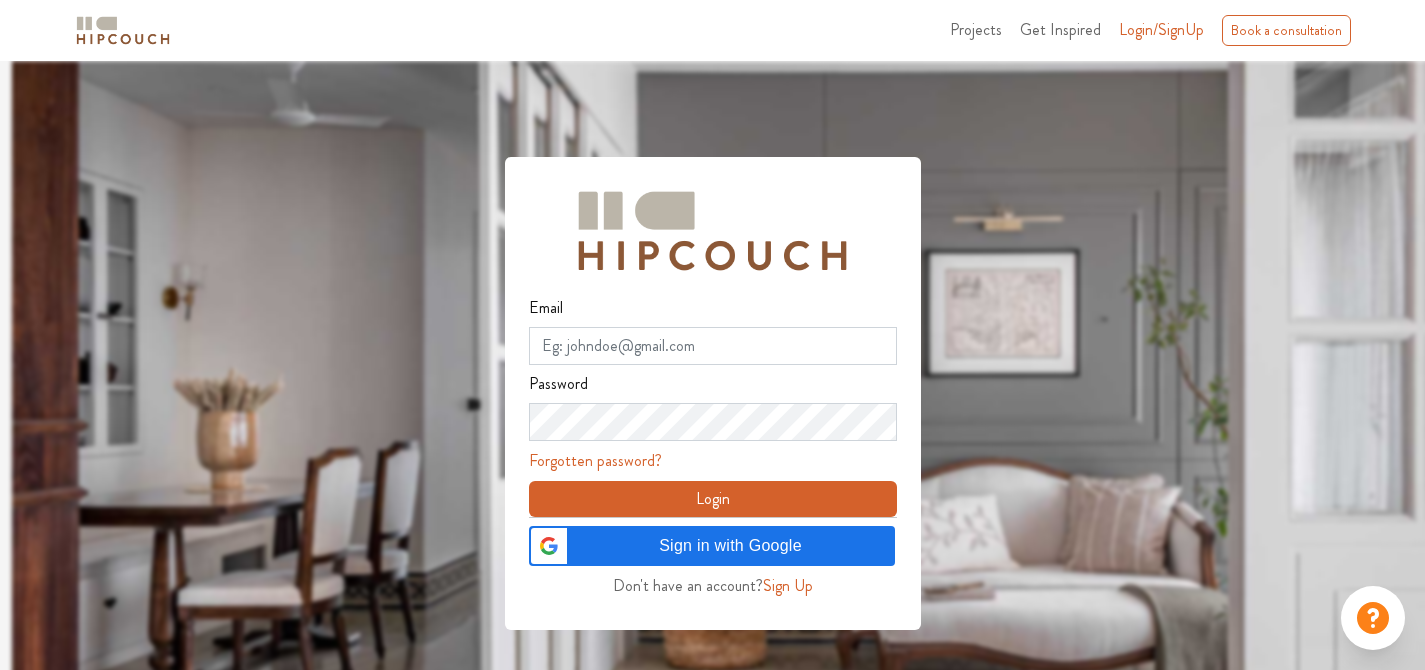 scroll, scrollTop: 0, scrollLeft: 0, axis: both 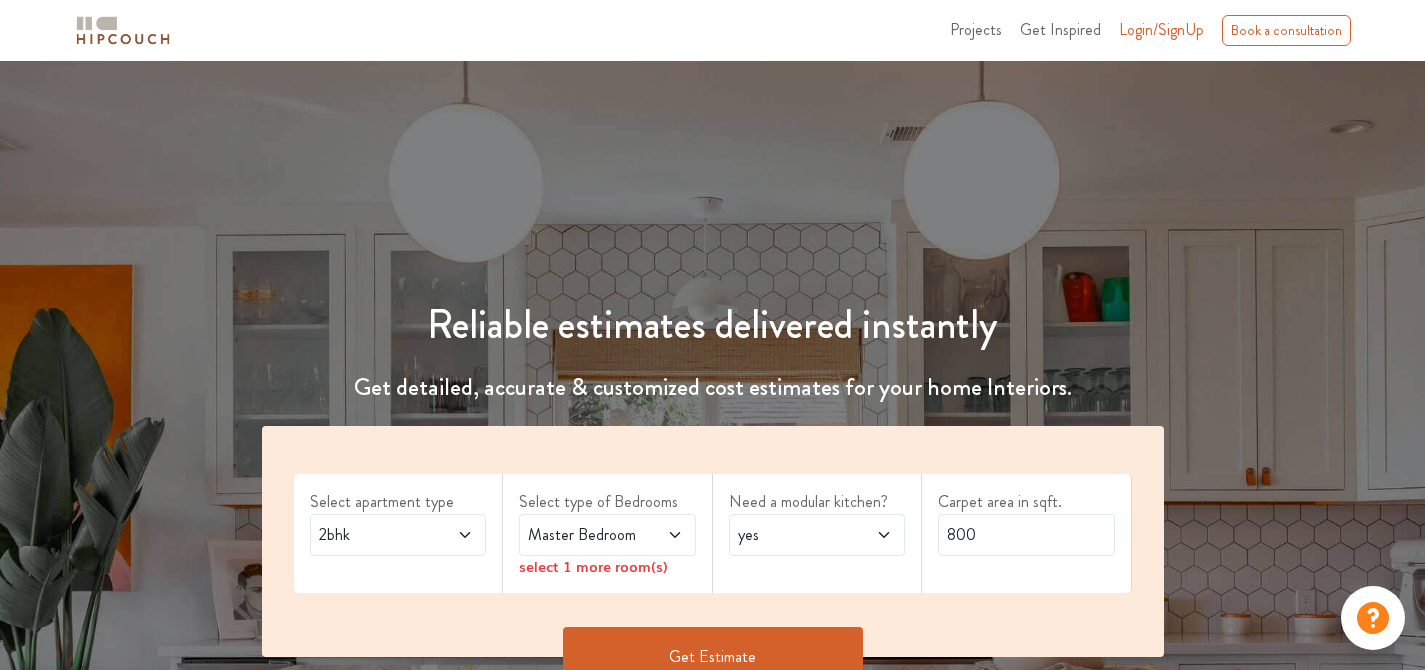click on "Login/SignUp" at bounding box center (1161, 29) 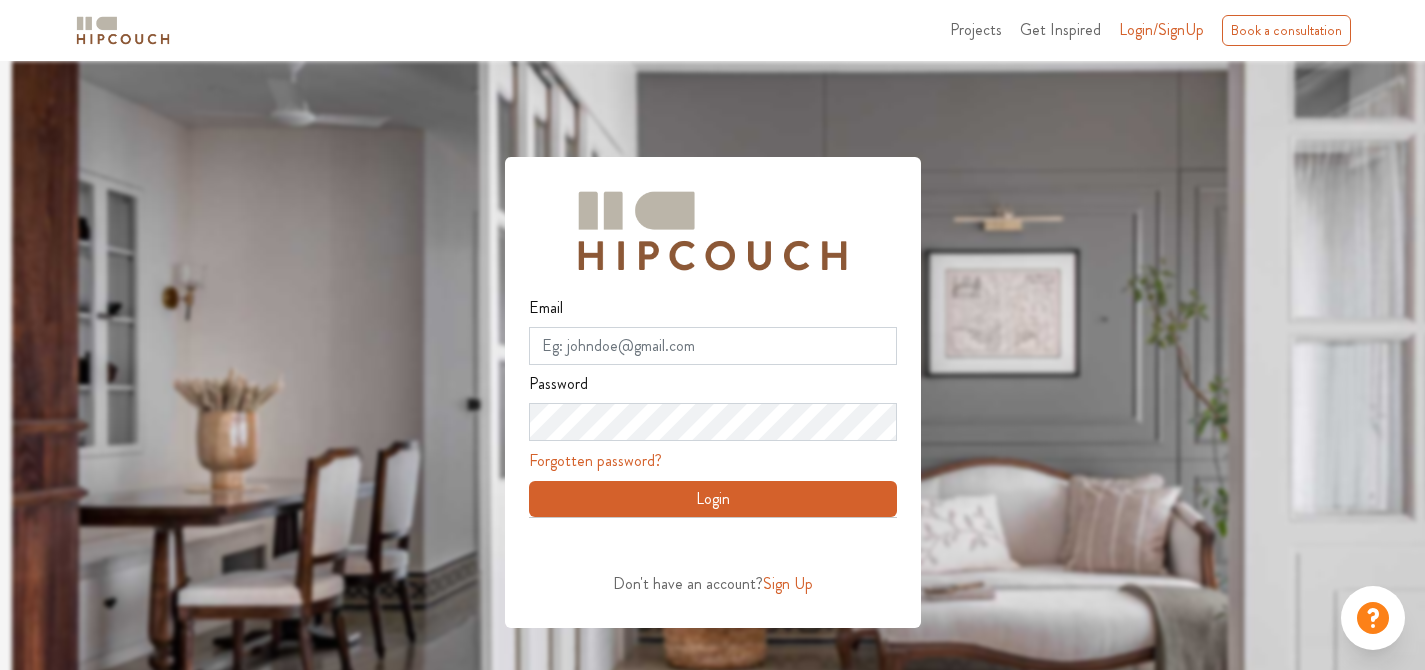 click on "Sign Up" at bounding box center [788, 583] 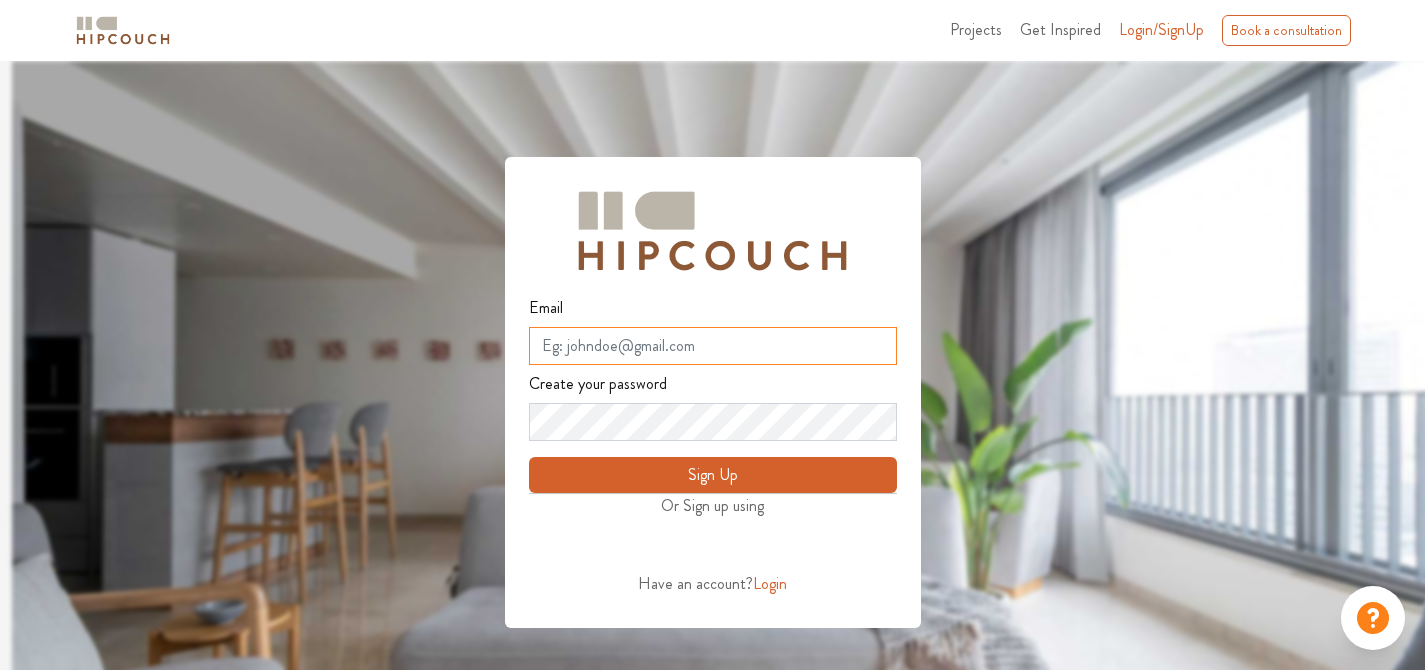click on "Email" at bounding box center (713, 346) 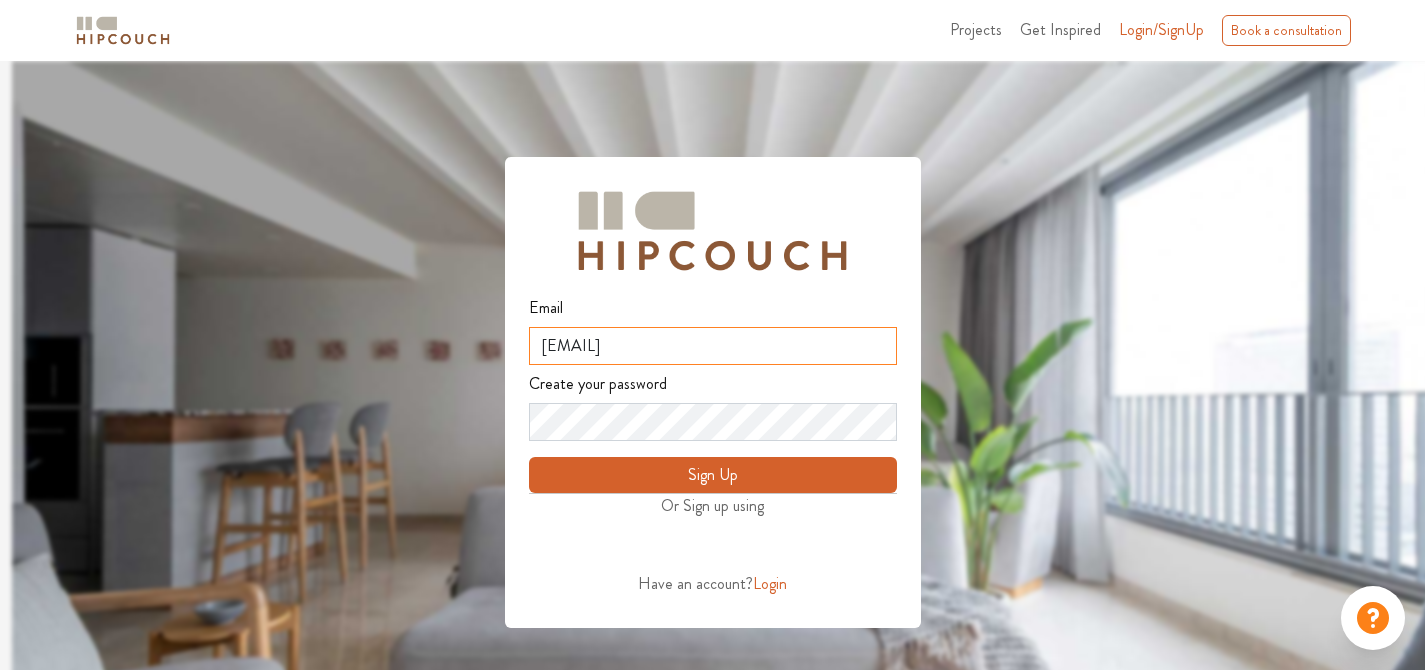 type on "stczklsfhlhpxirzsi@xfavaj.com" 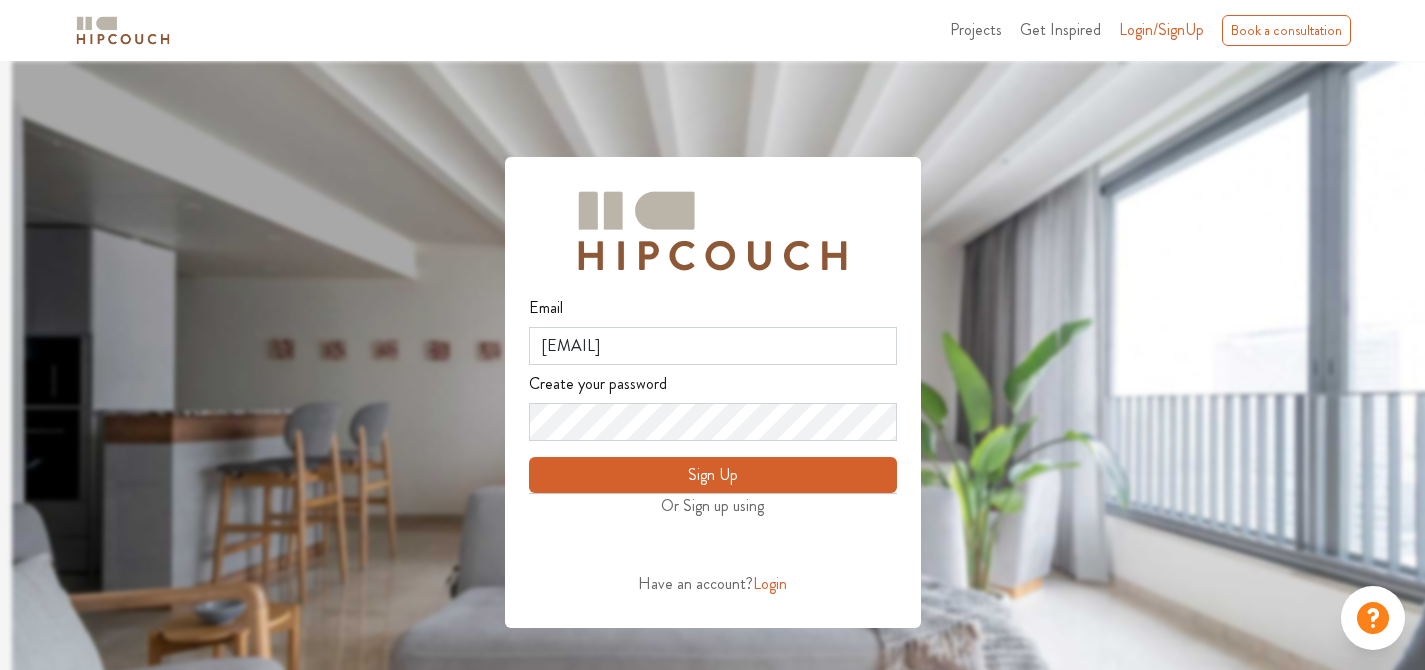 click on "Sign Up" at bounding box center (713, 475) 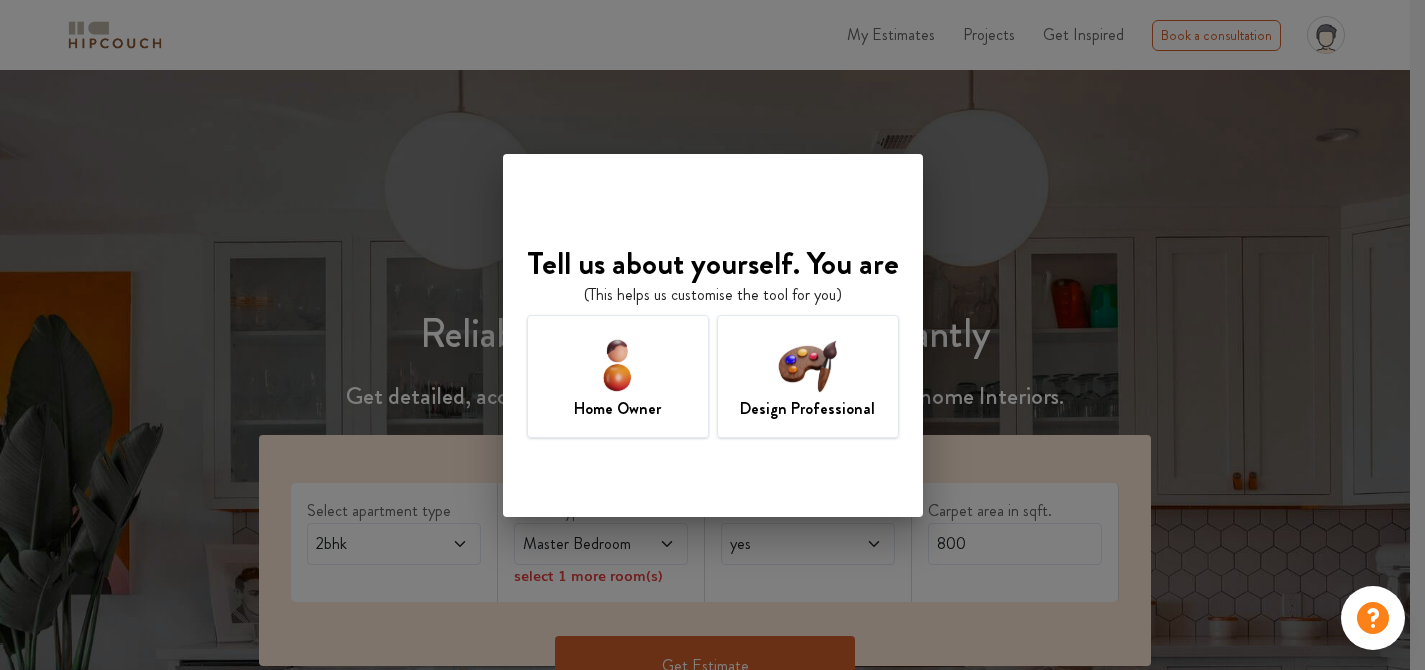 scroll, scrollTop: 0, scrollLeft: 0, axis: both 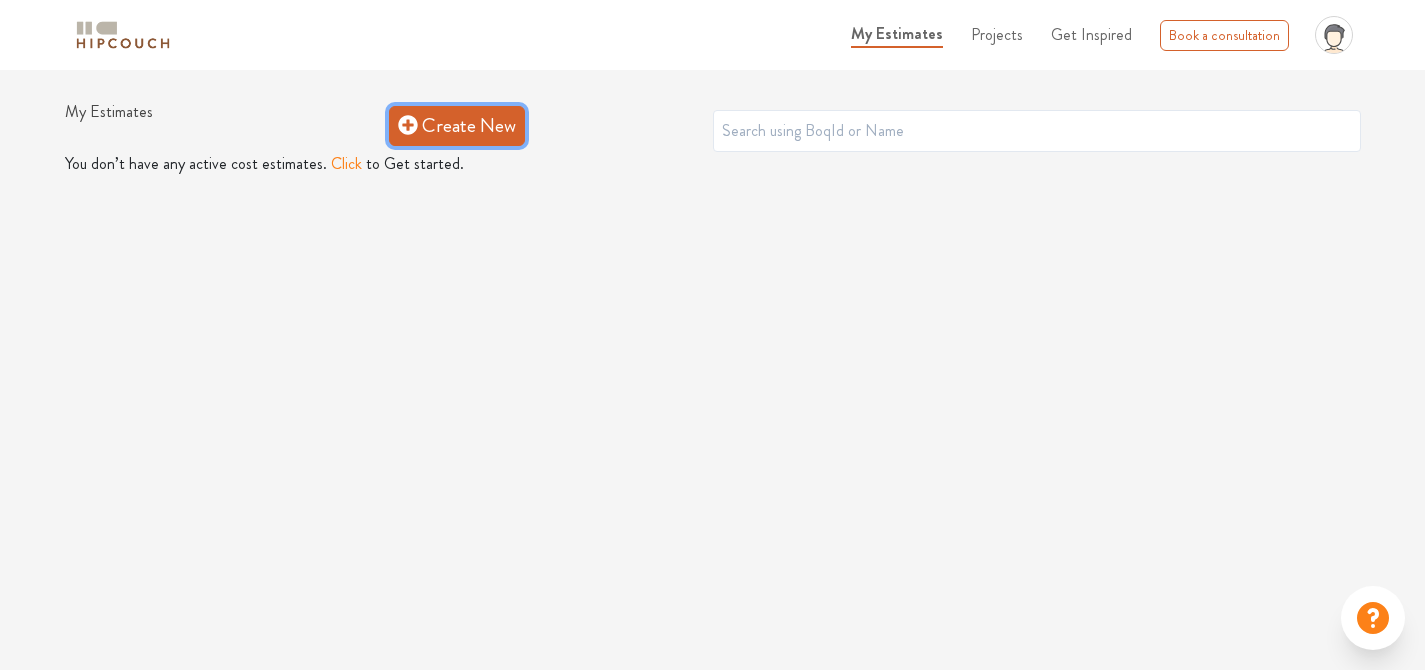 click on "Create New" at bounding box center (457, 126) 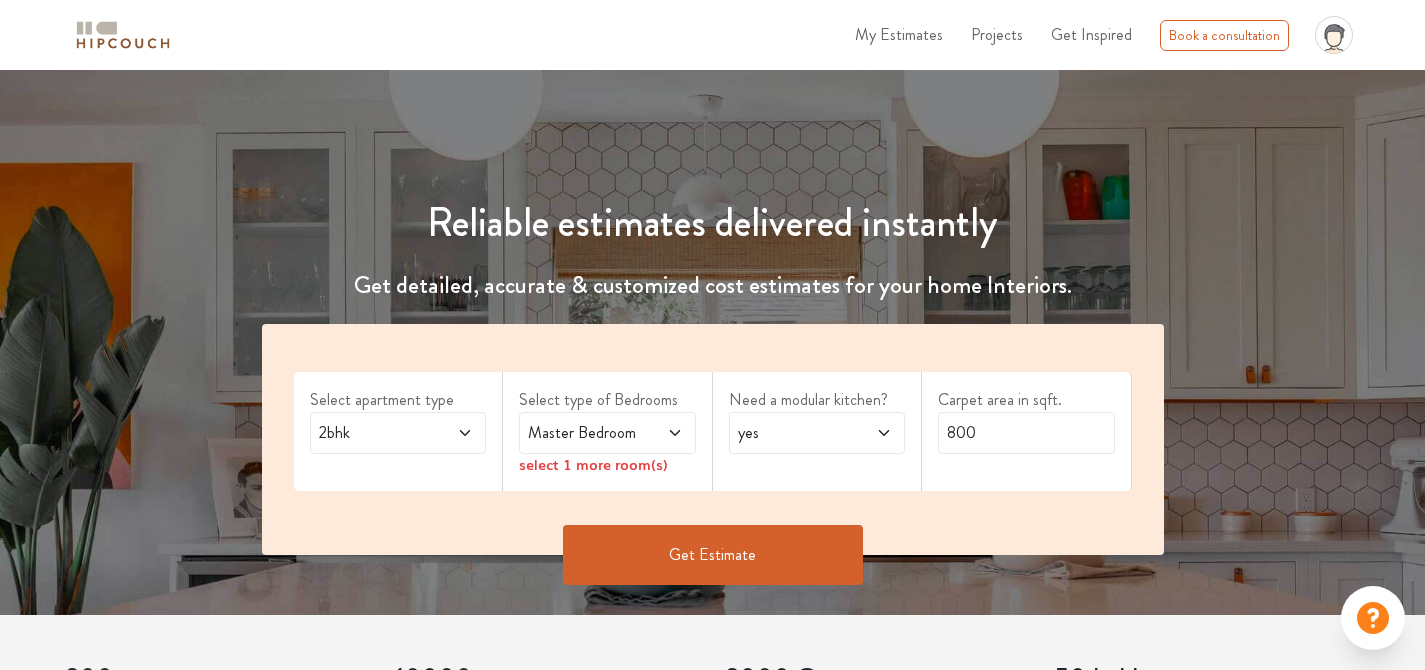 scroll, scrollTop: 151, scrollLeft: 0, axis: vertical 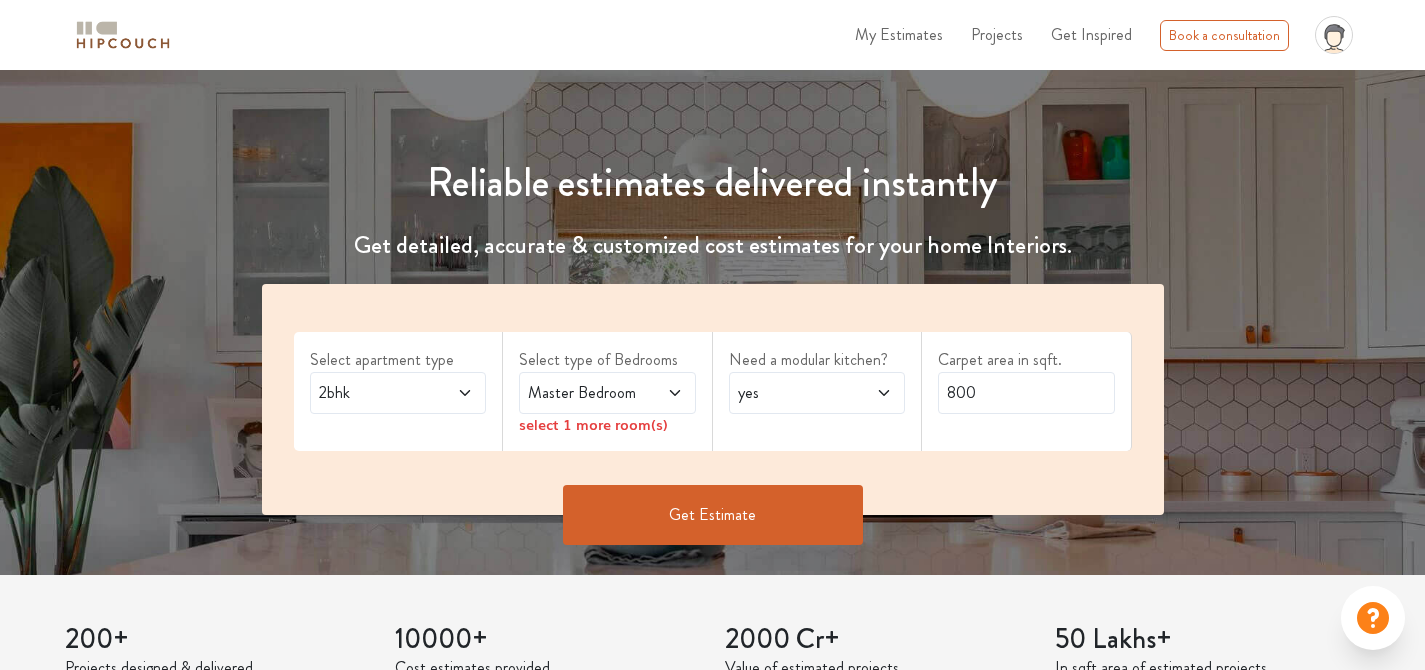 click on "2bhk" at bounding box center (398, 393) 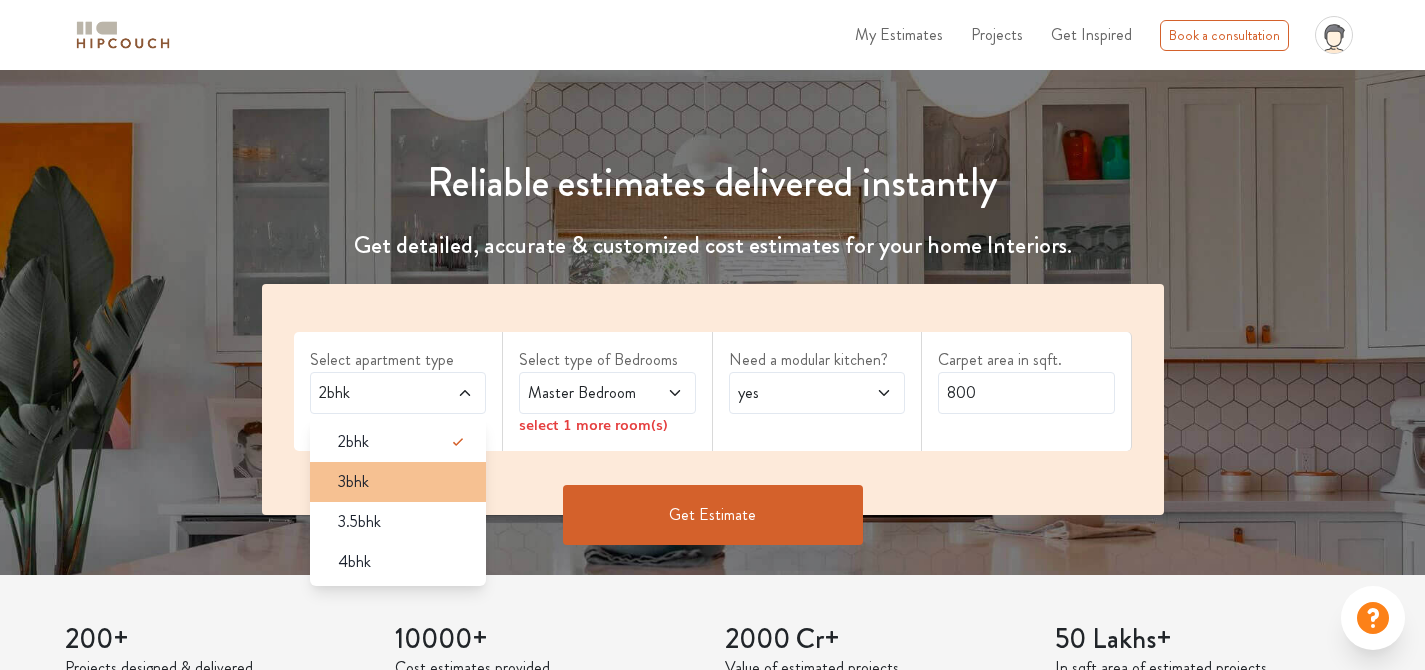 click on "3bhk" at bounding box center [404, 482] 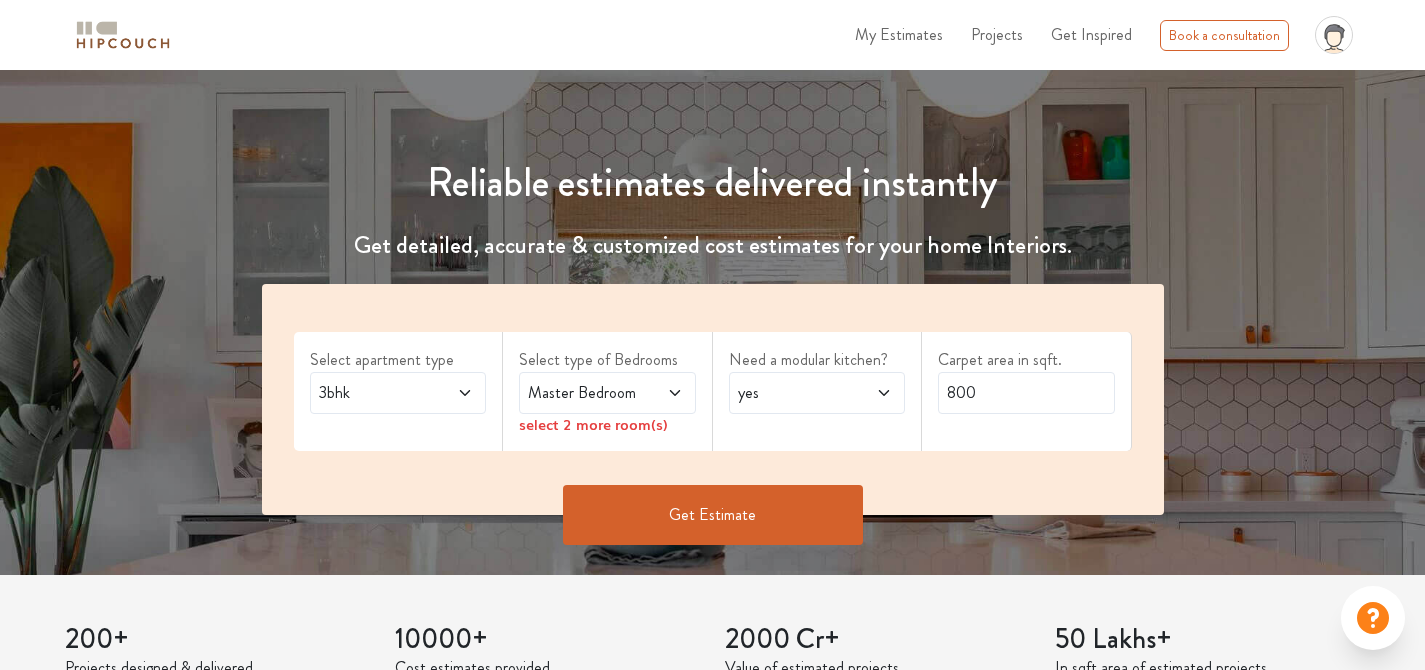 click on "Master Bedroom" at bounding box center (583, 393) 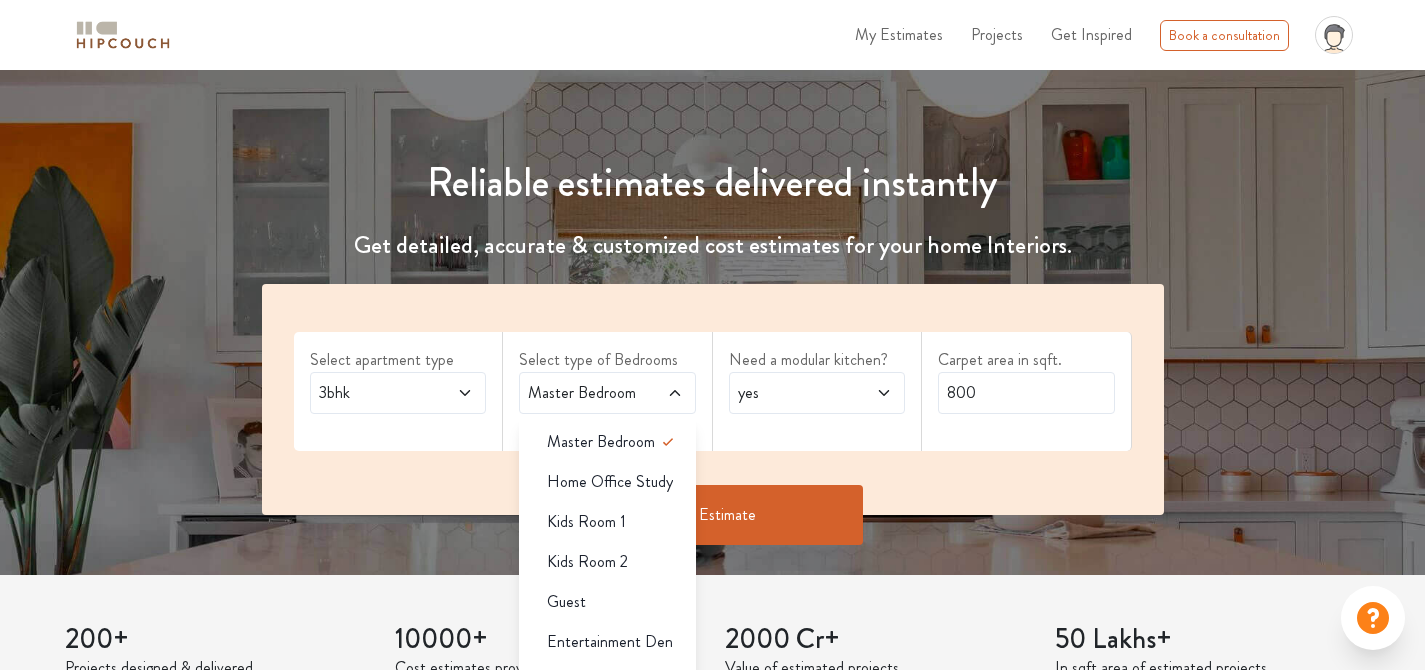 click on "yes" at bounding box center [817, 393] 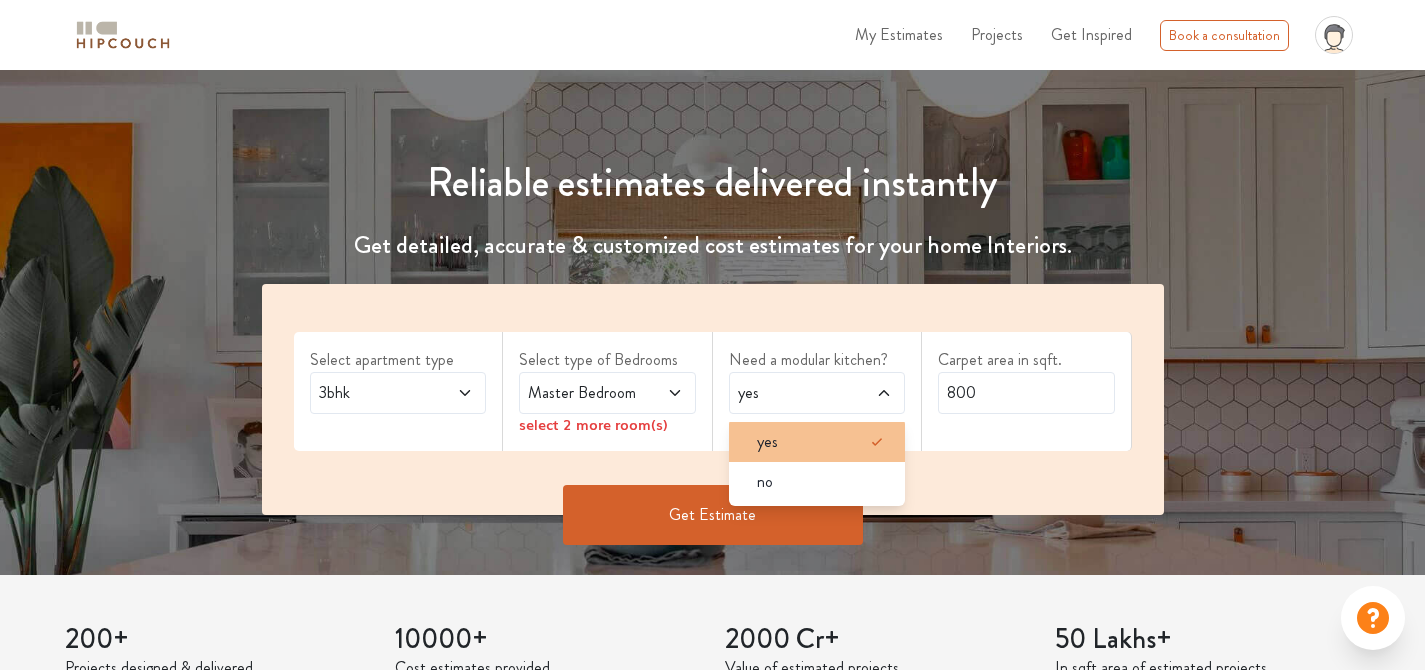 click on "yes" at bounding box center [823, 442] 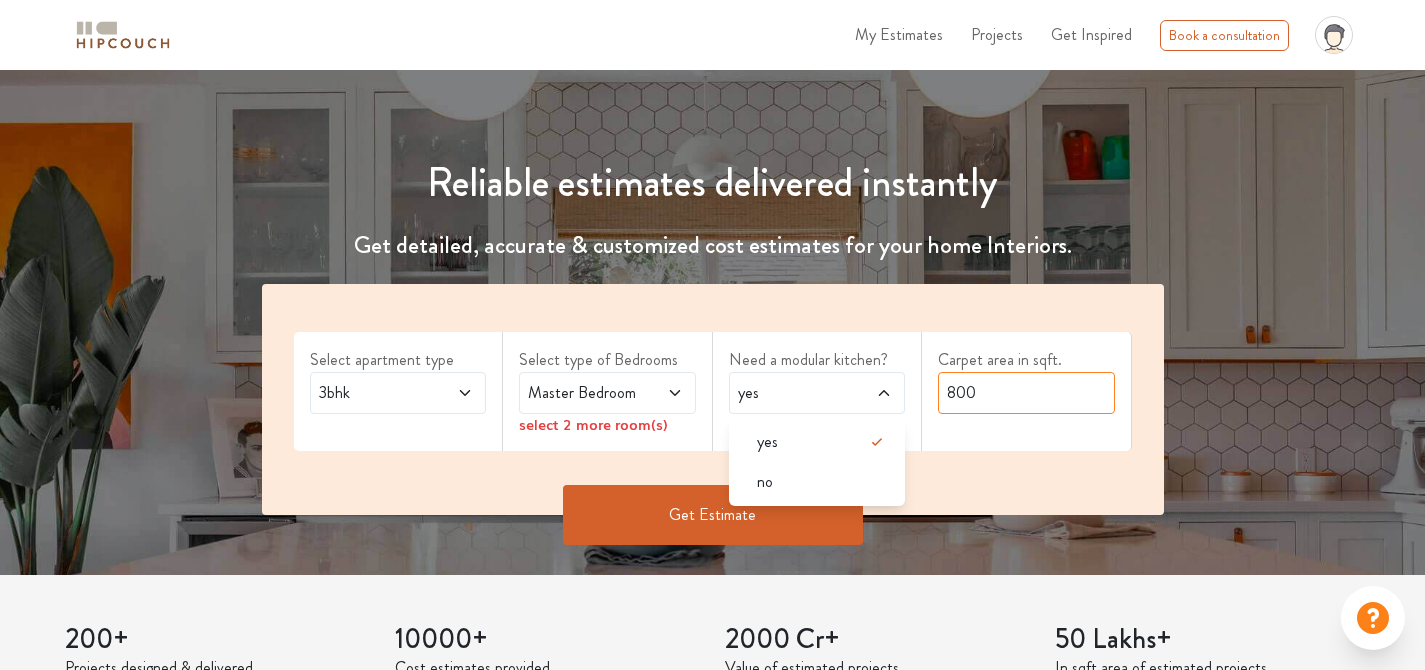 click on "800" at bounding box center [1026, 393] 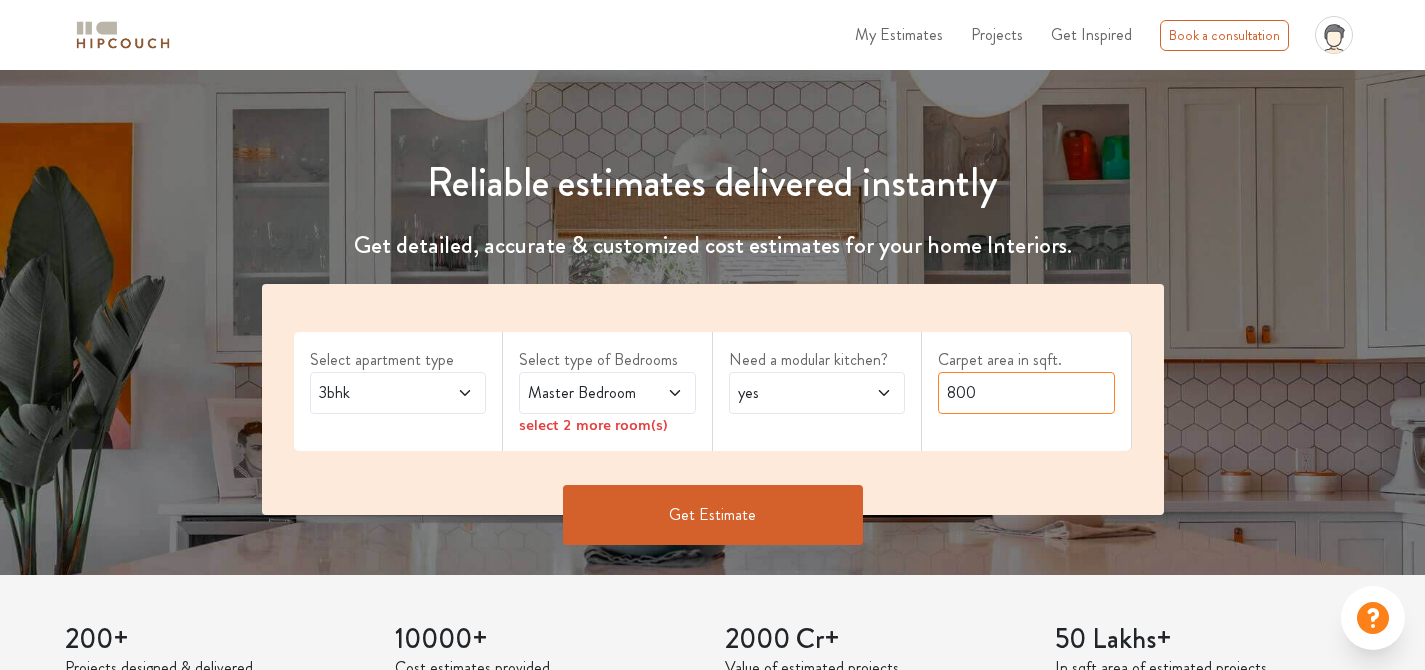 click on "800" at bounding box center [1026, 393] 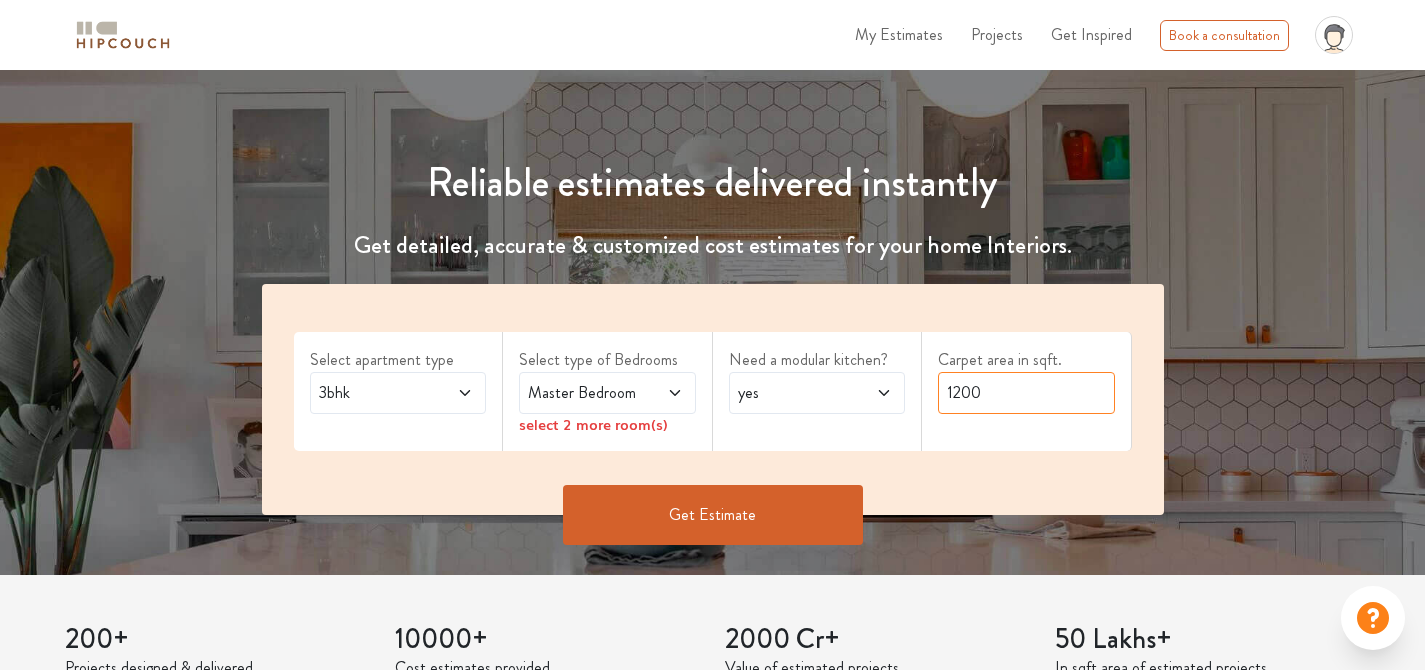 type on "1200" 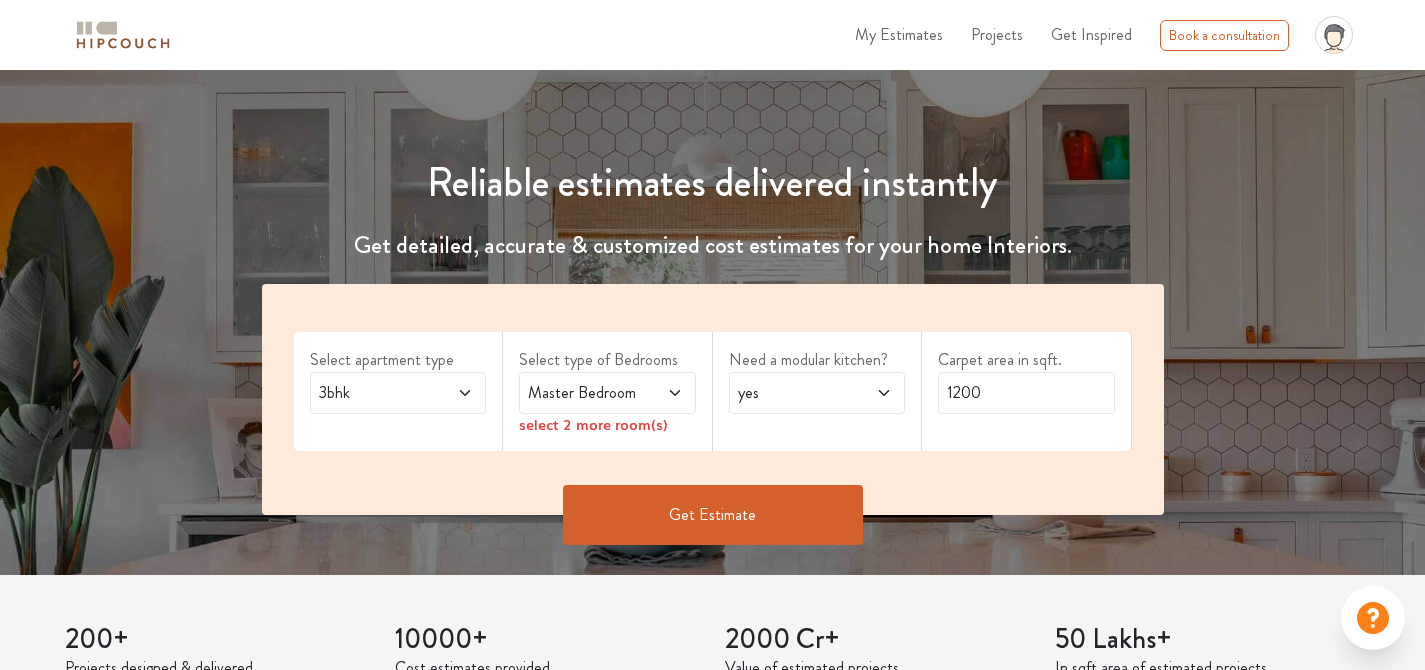 click on "Carpet area in sqft. 1200" at bounding box center (1027, 391) 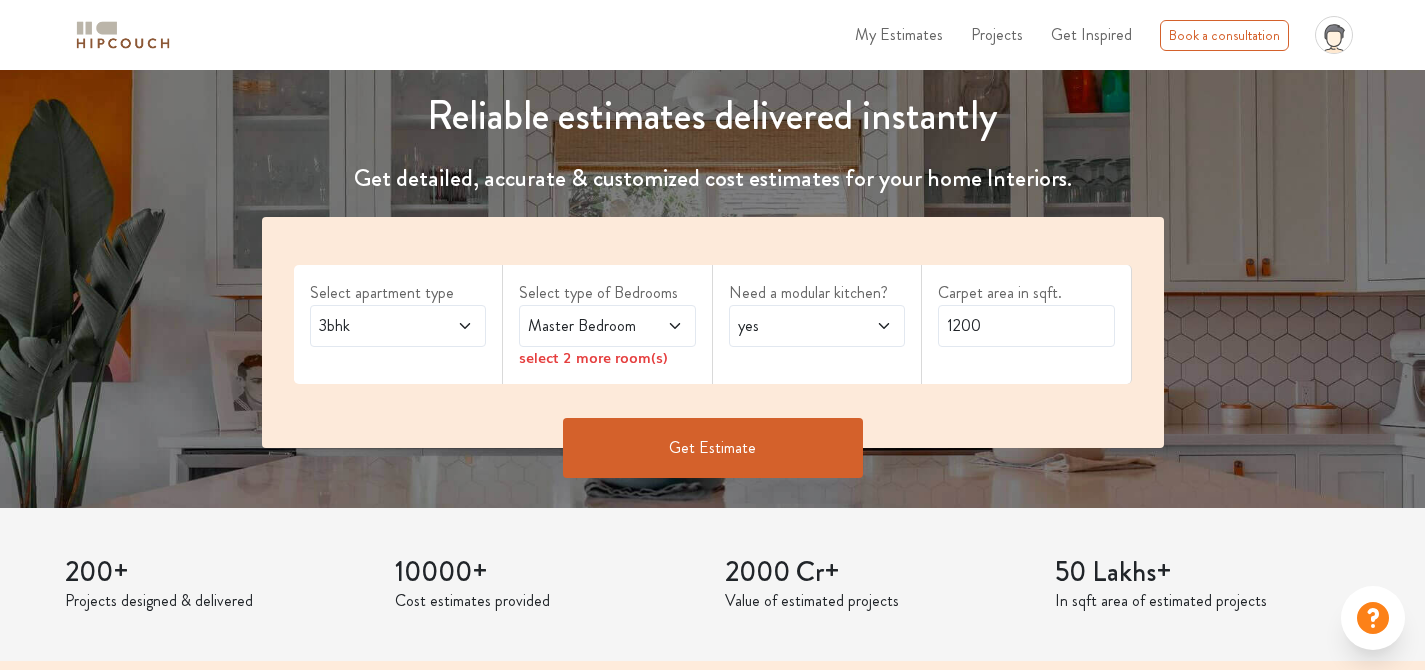 scroll, scrollTop: 260, scrollLeft: 0, axis: vertical 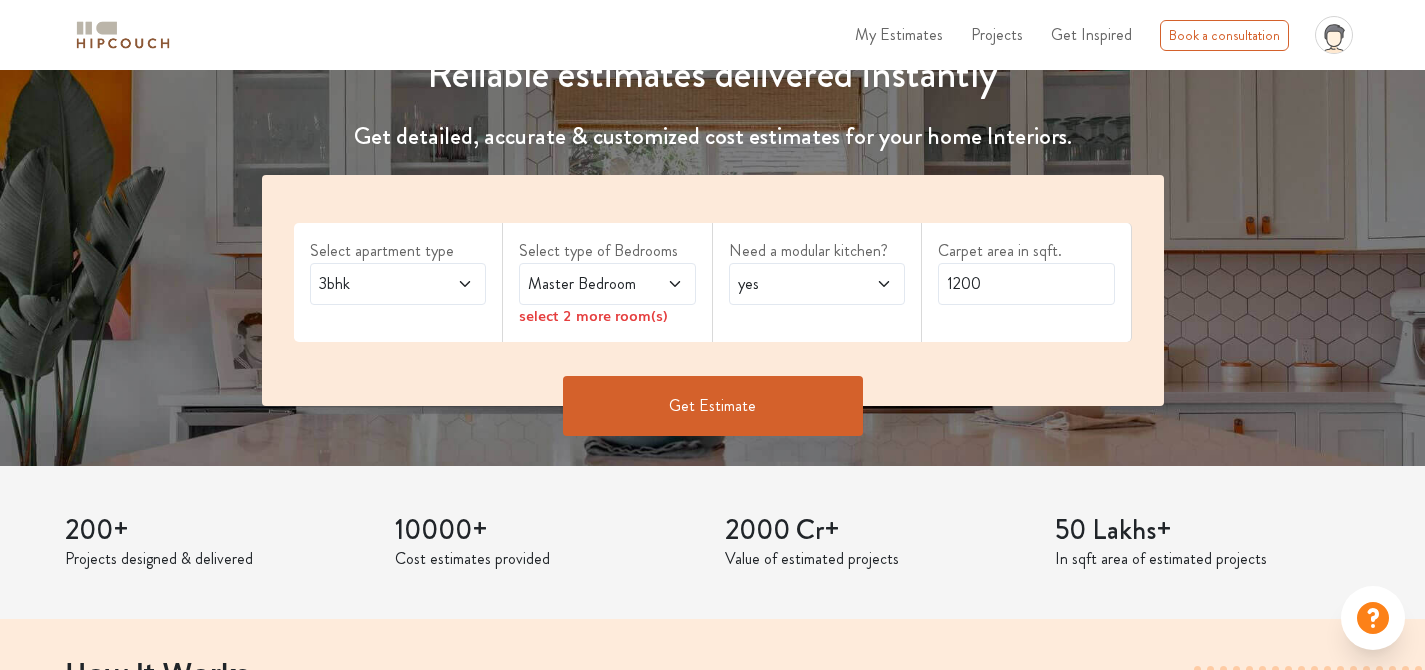 click on "Get Estimate" at bounding box center (713, 406) 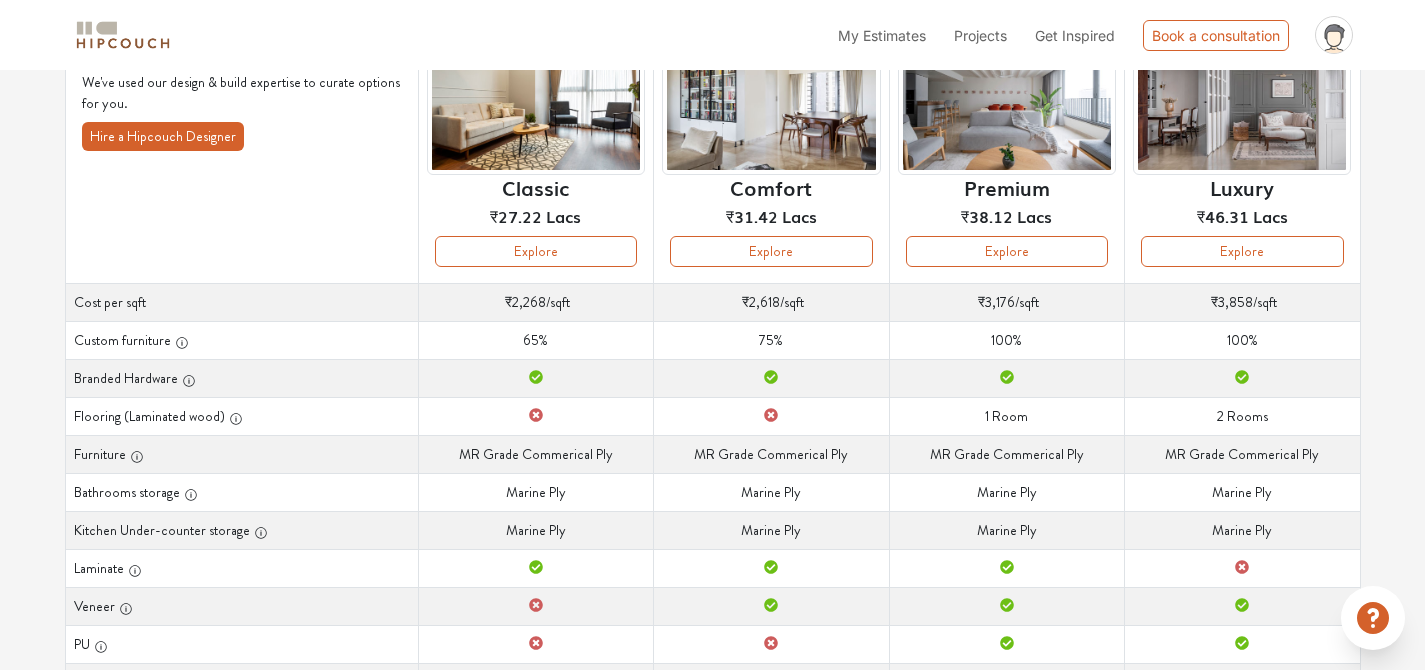 scroll, scrollTop: 183, scrollLeft: 0, axis: vertical 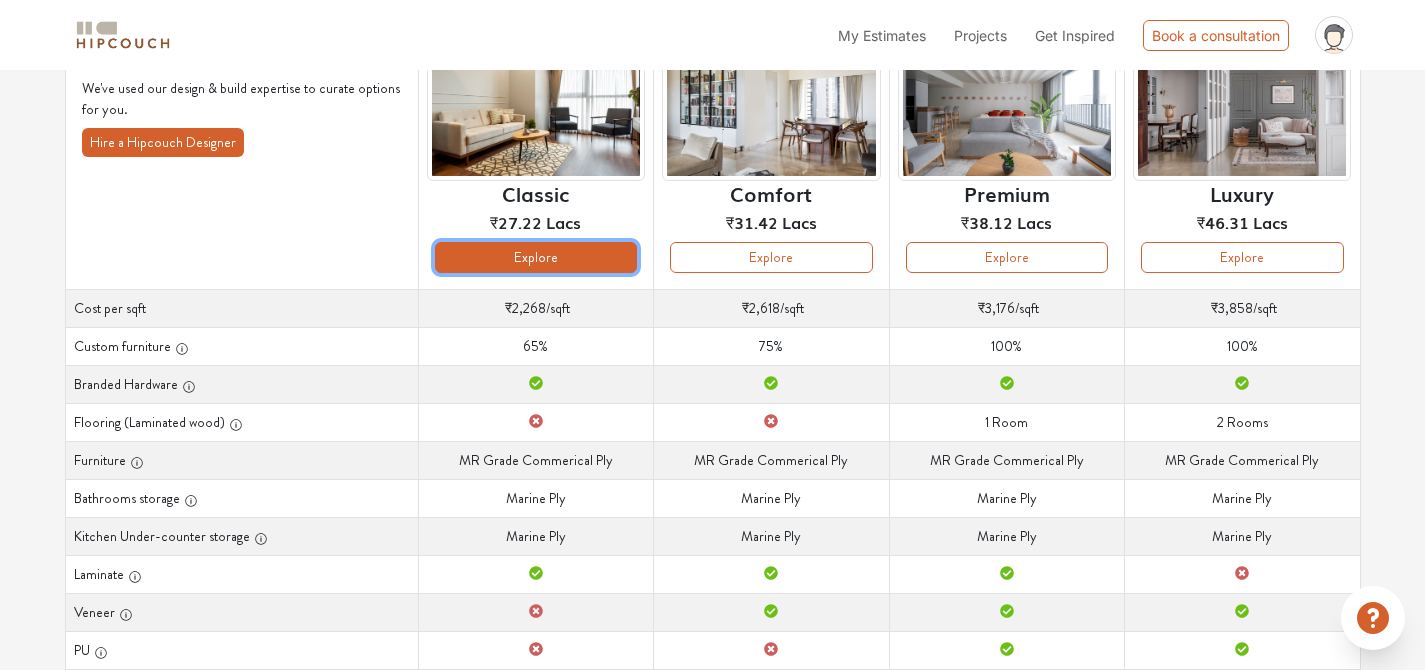 click on "Explore" at bounding box center (536, 257) 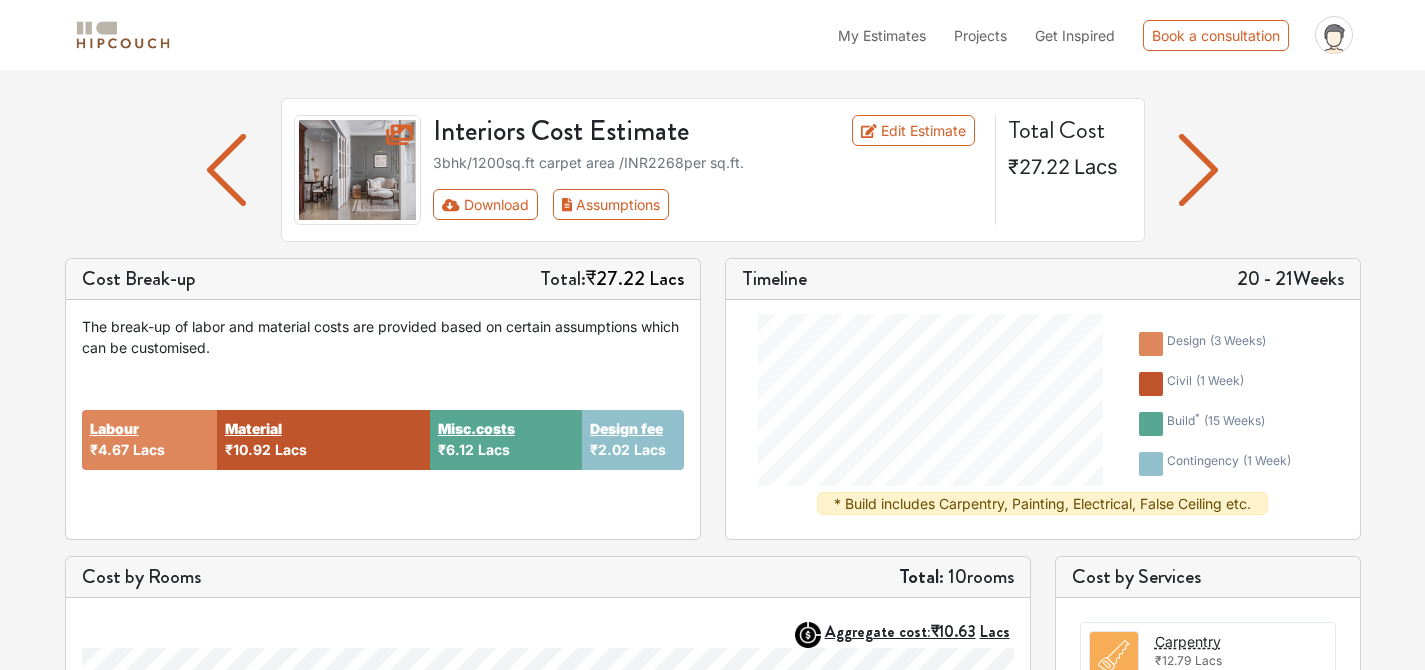 scroll, scrollTop: 97, scrollLeft: 0, axis: vertical 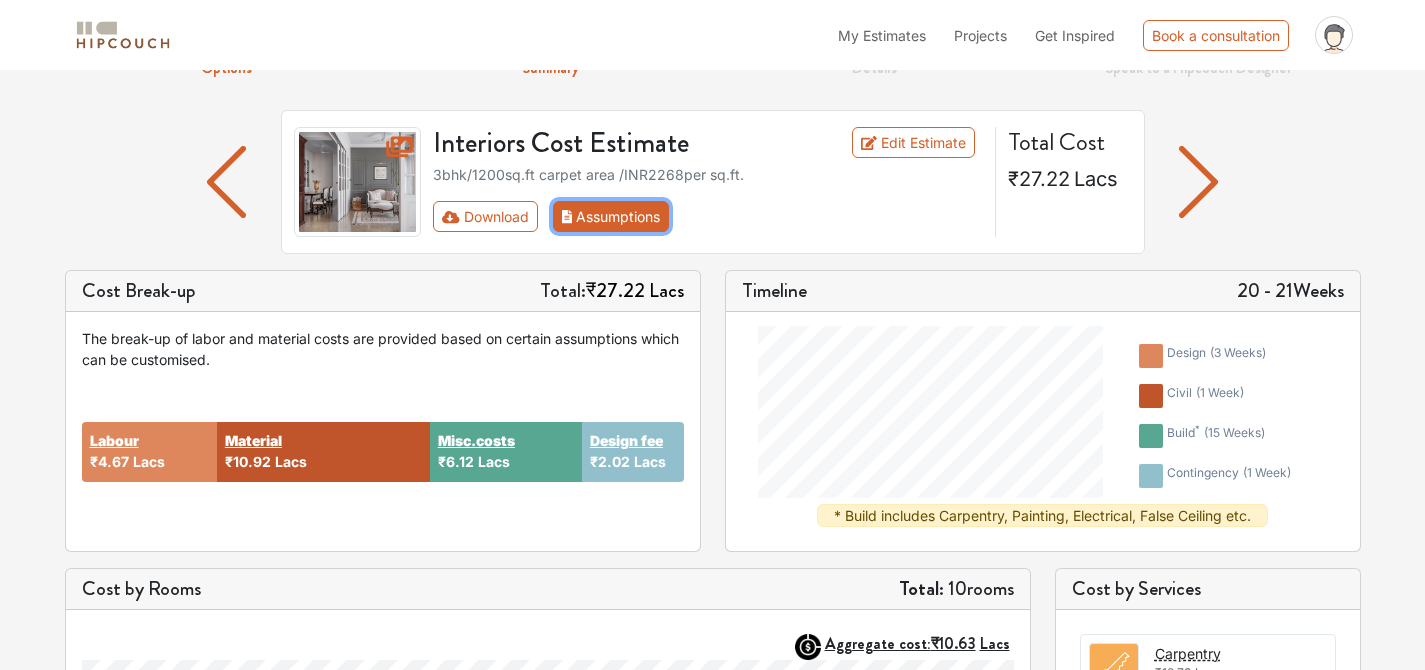 click on "Assumptions" at bounding box center (611, 216) 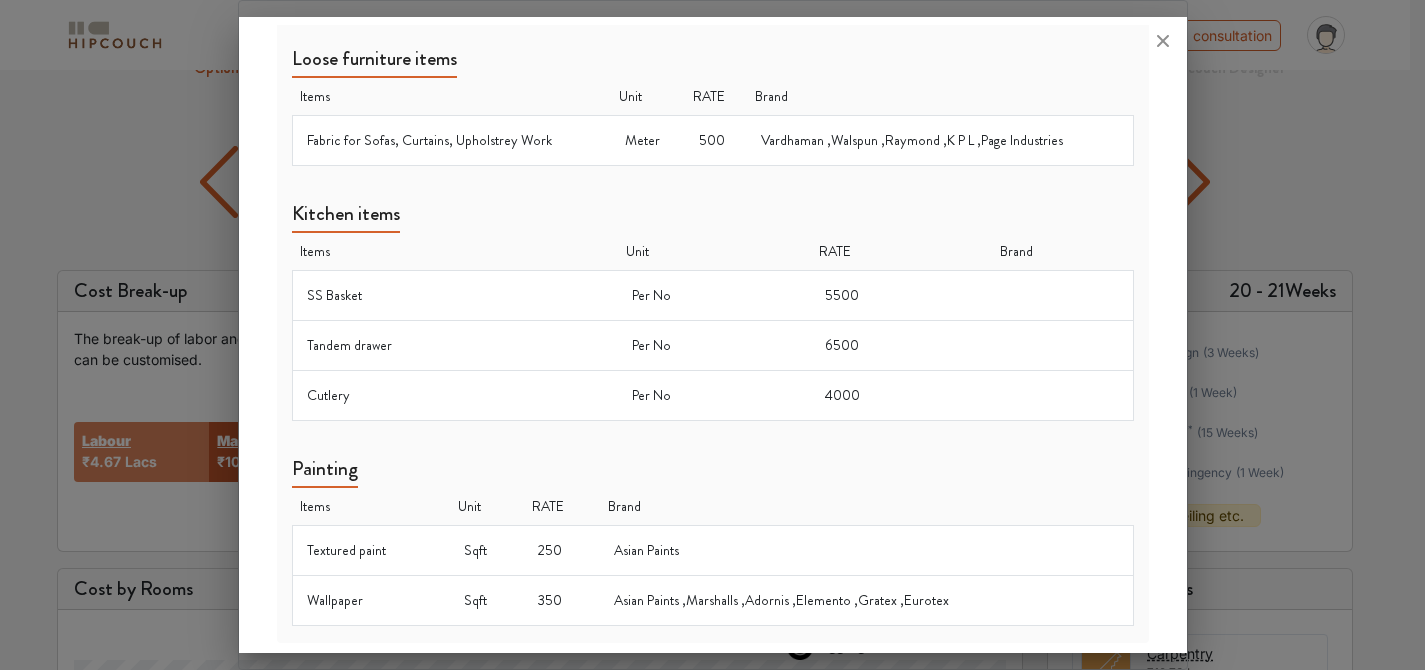 scroll, scrollTop: 1330, scrollLeft: 0, axis: vertical 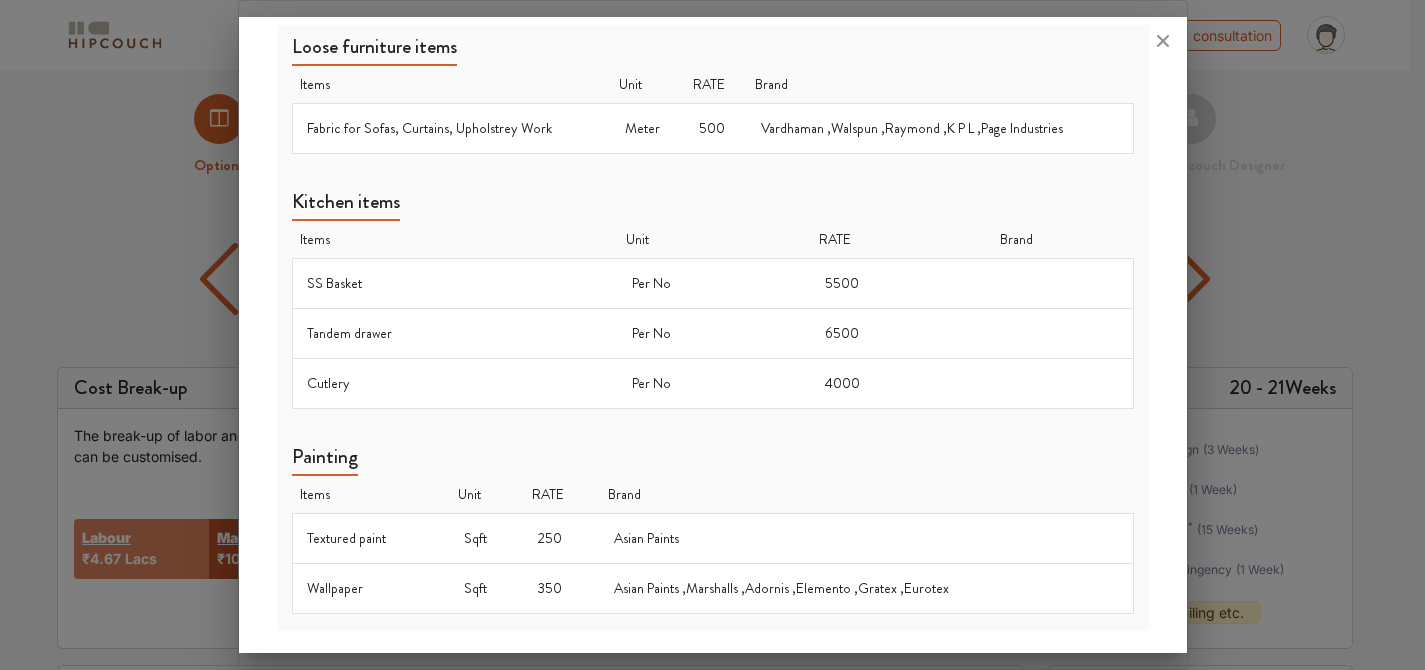 click on "Brand" at bounding box center (940, 85) 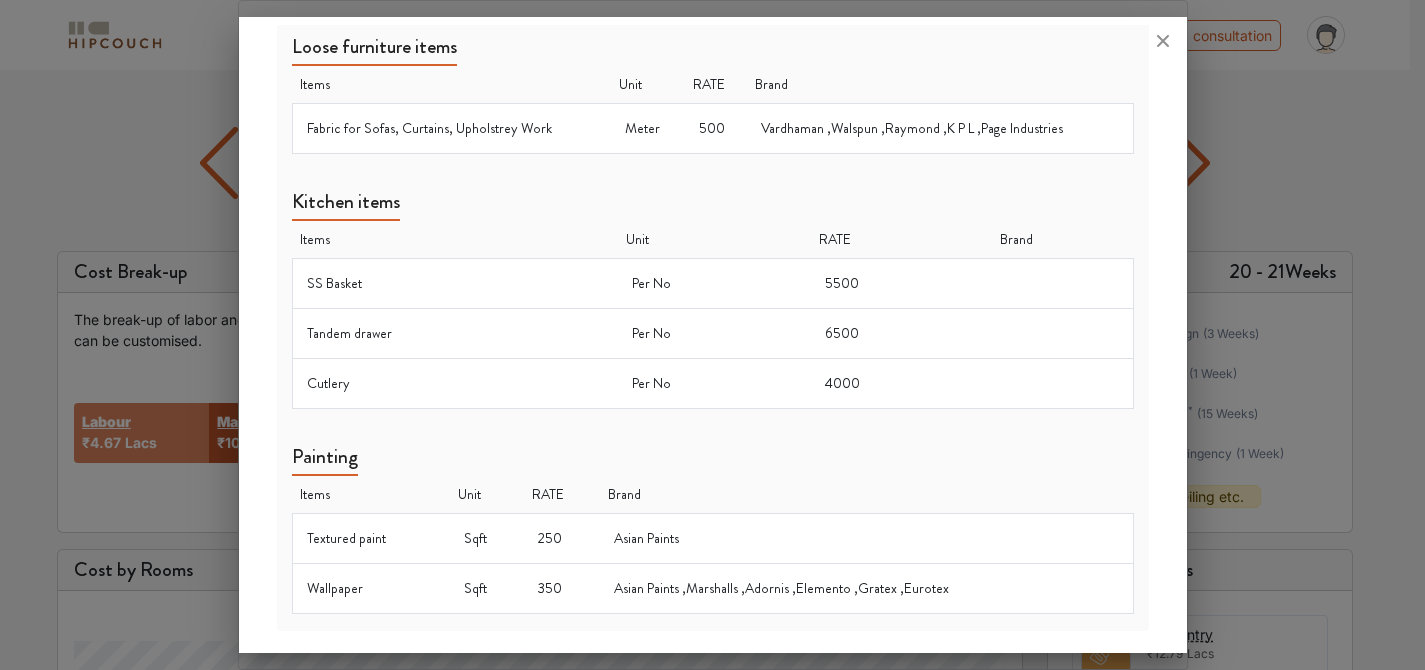 scroll, scrollTop: 325, scrollLeft: 0, axis: vertical 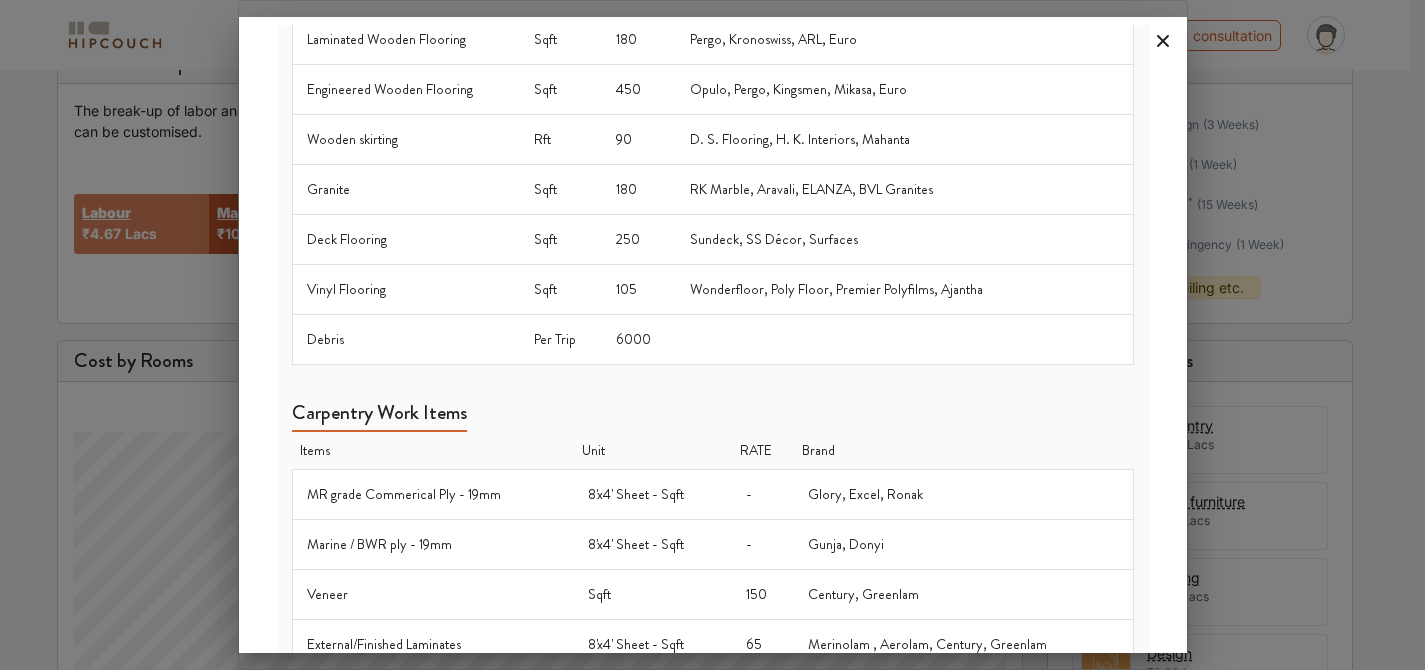 click 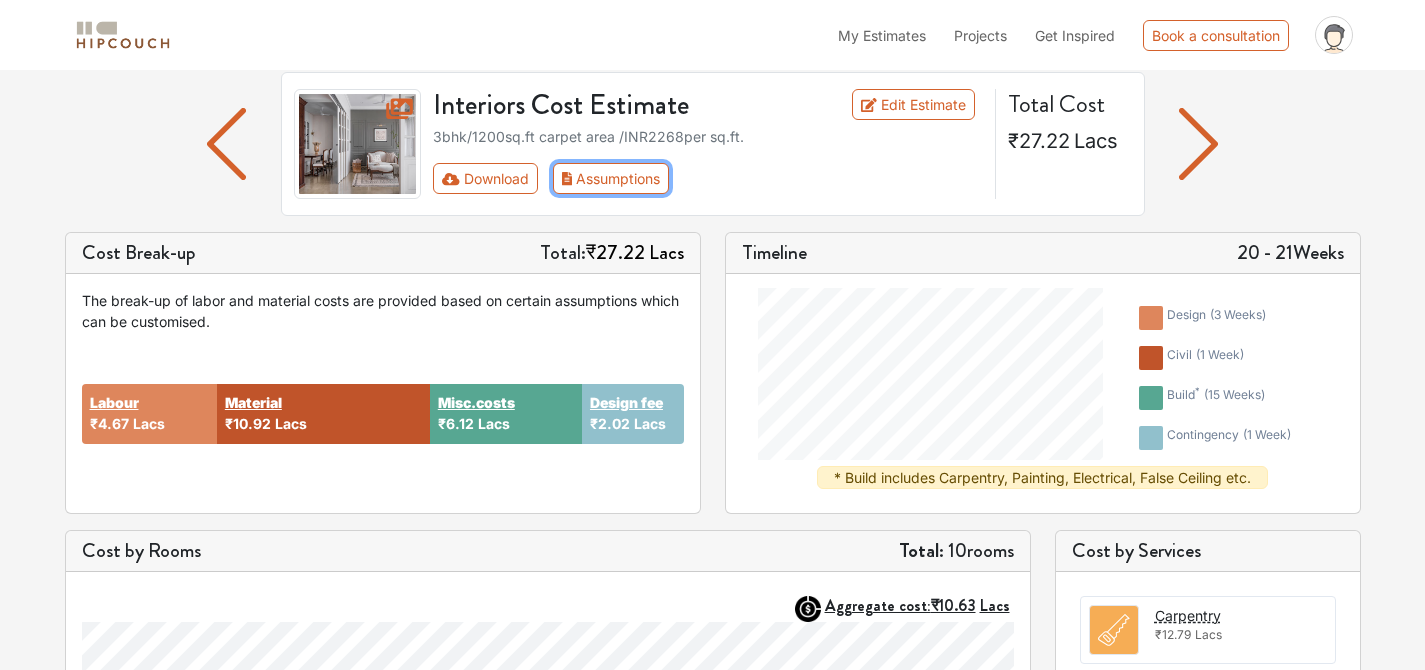 scroll, scrollTop: 120, scrollLeft: 0, axis: vertical 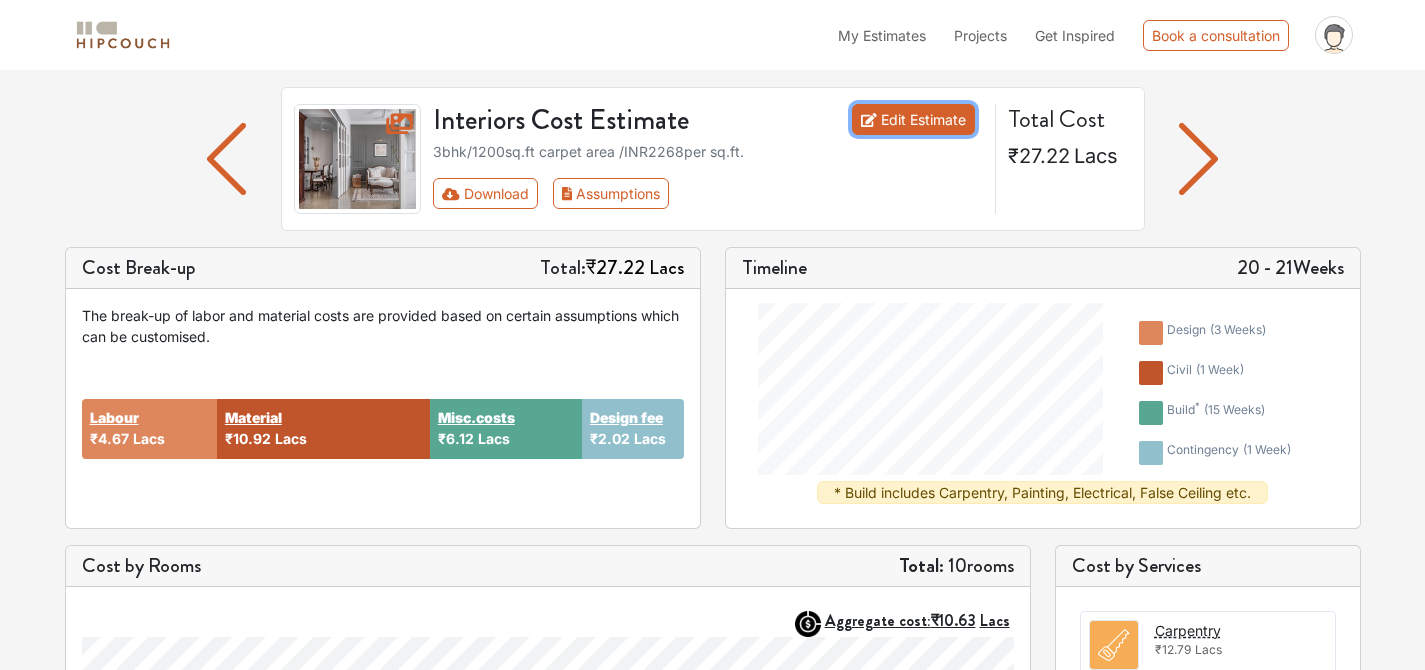 click on "Edit Estimate" at bounding box center (913, 119) 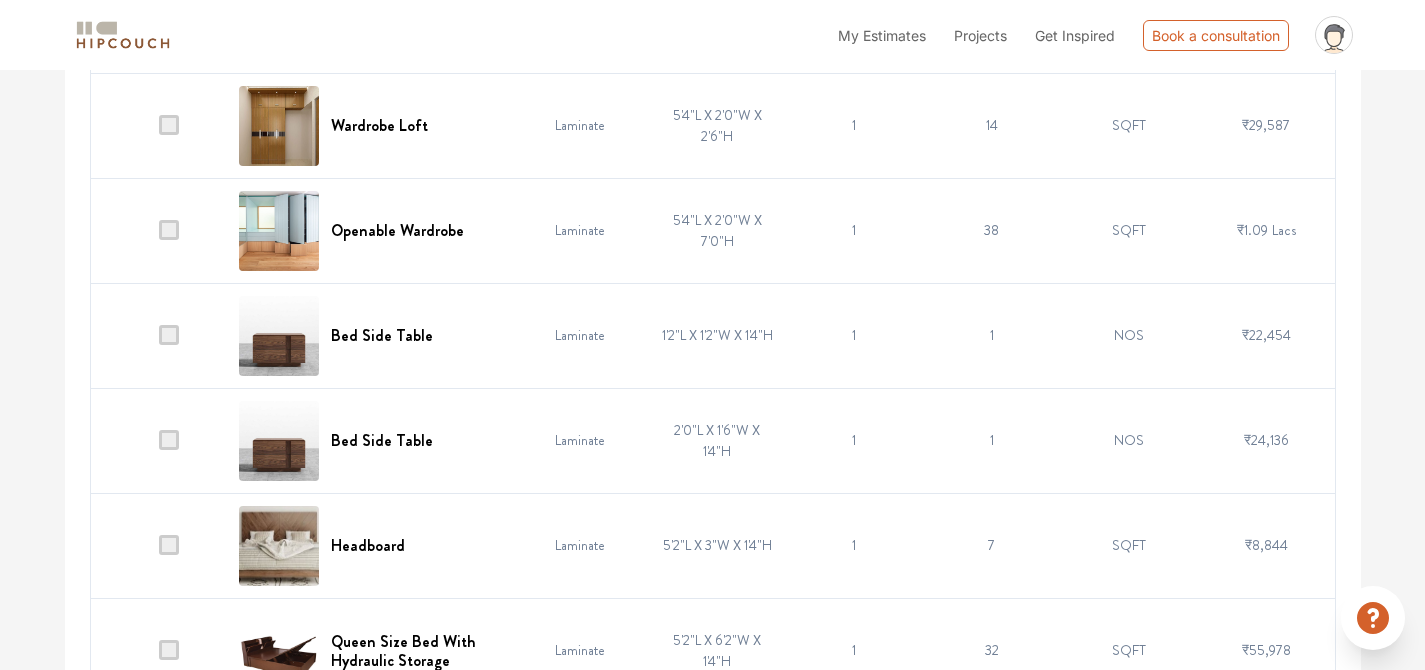 scroll, scrollTop: 4148, scrollLeft: 0, axis: vertical 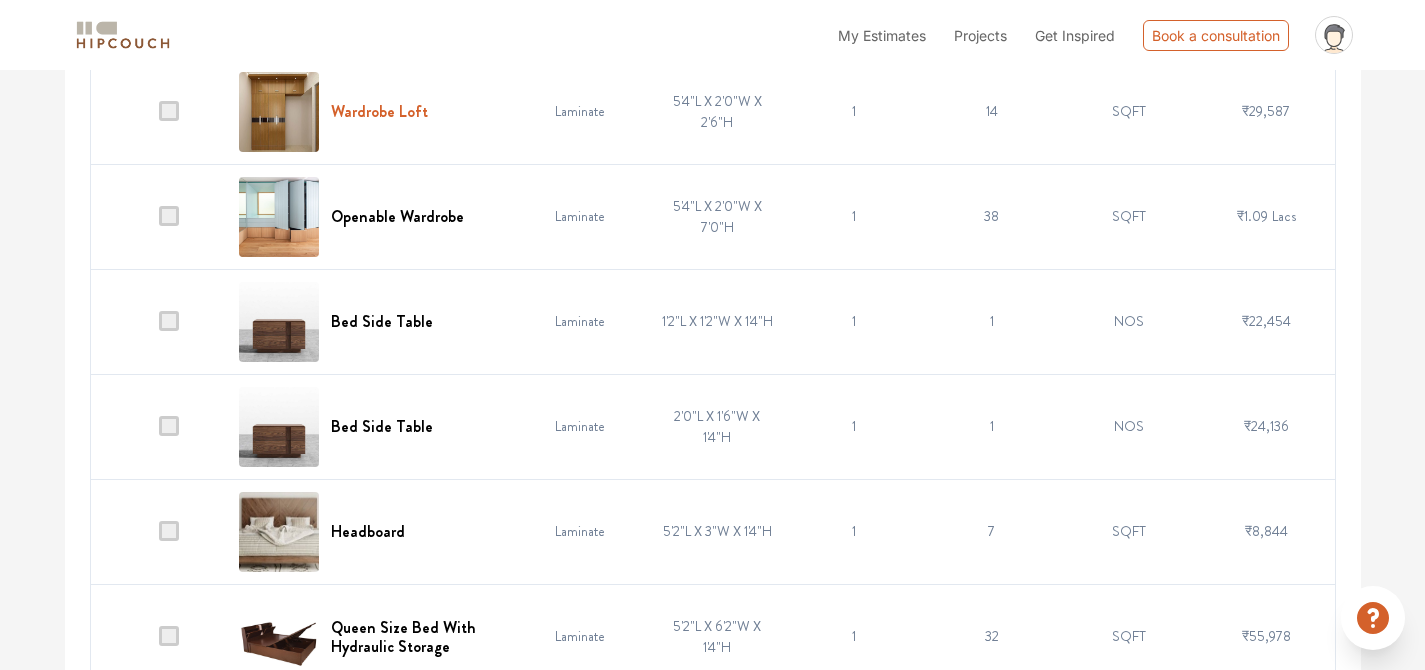 click on "Wardrobe Loft" at bounding box center [379, 111] 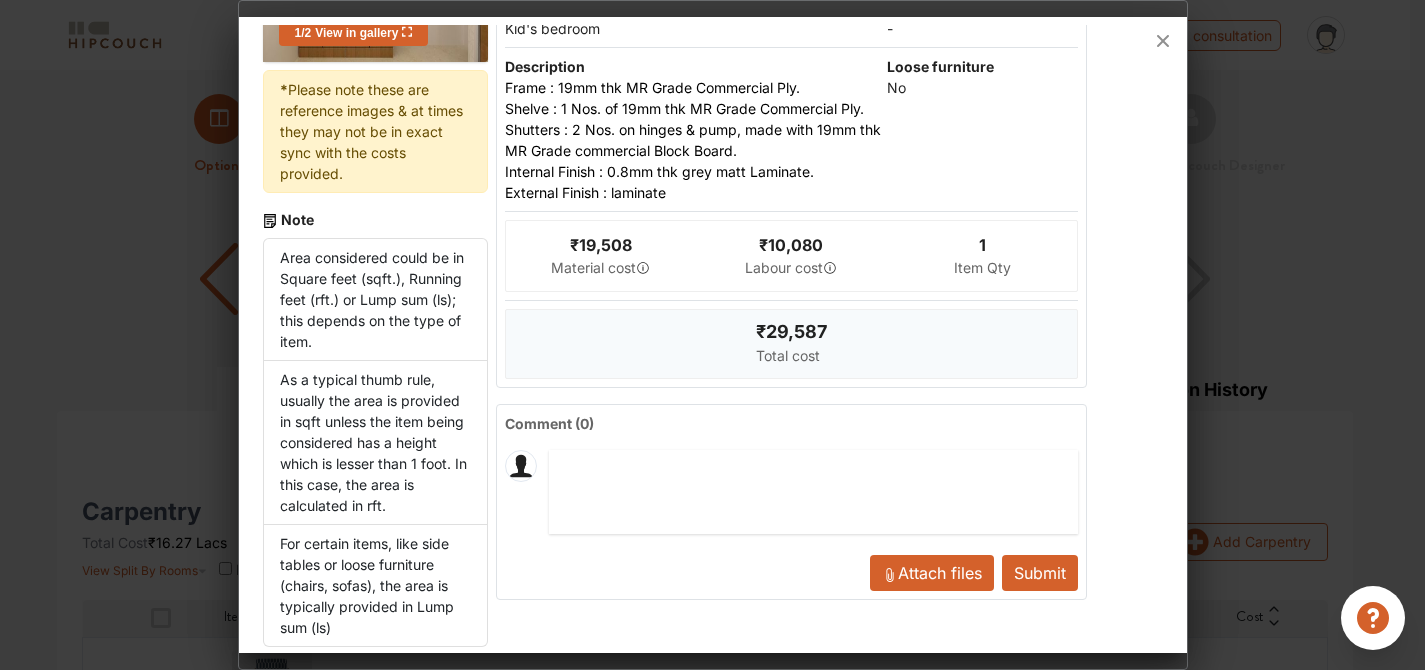 scroll, scrollTop: 0, scrollLeft: 0, axis: both 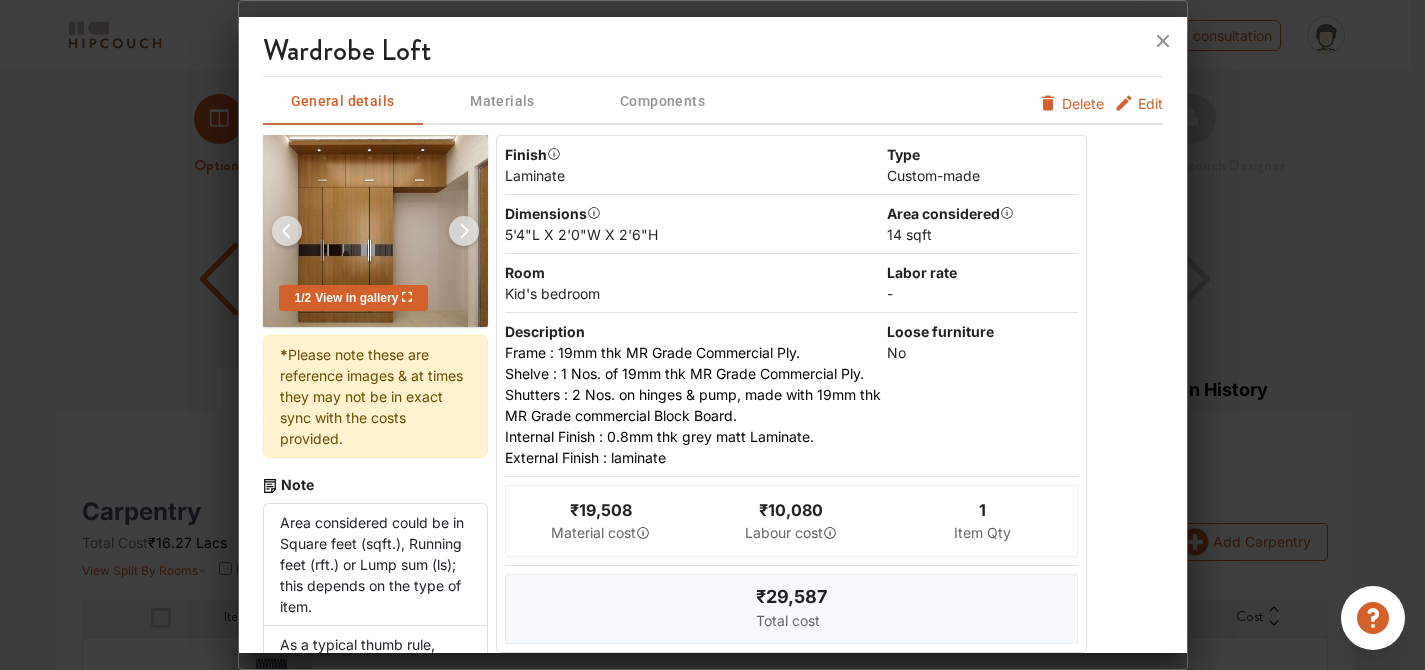 click on "Materials" at bounding box center [503, 101] 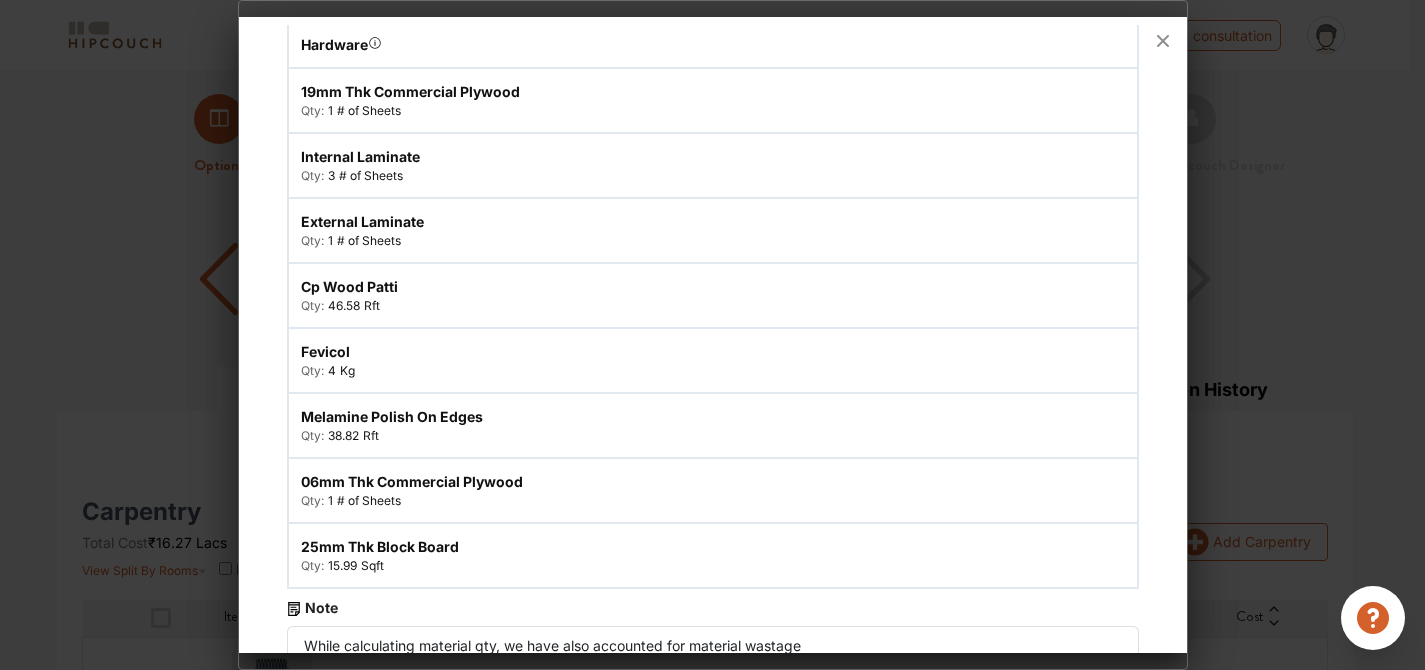 scroll, scrollTop: 0, scrollLeft: 0, axis: both 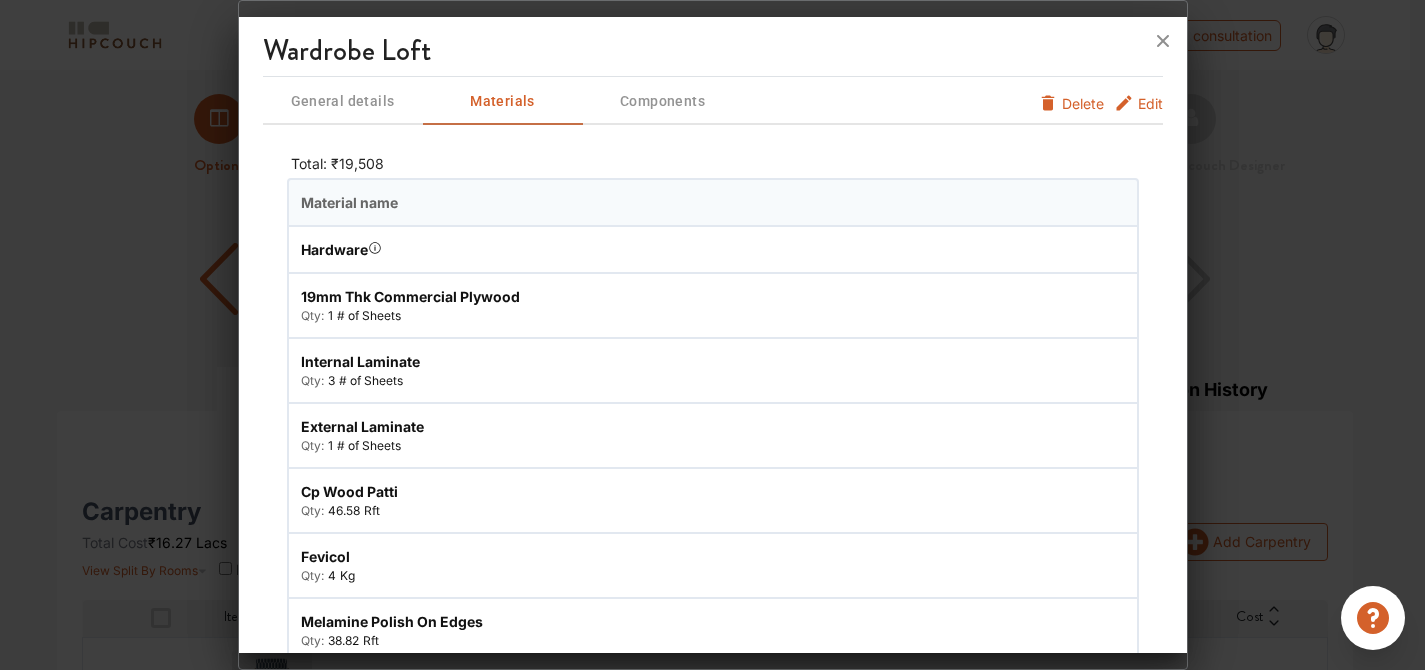 click on "General details" at bounding box center (343, 101) 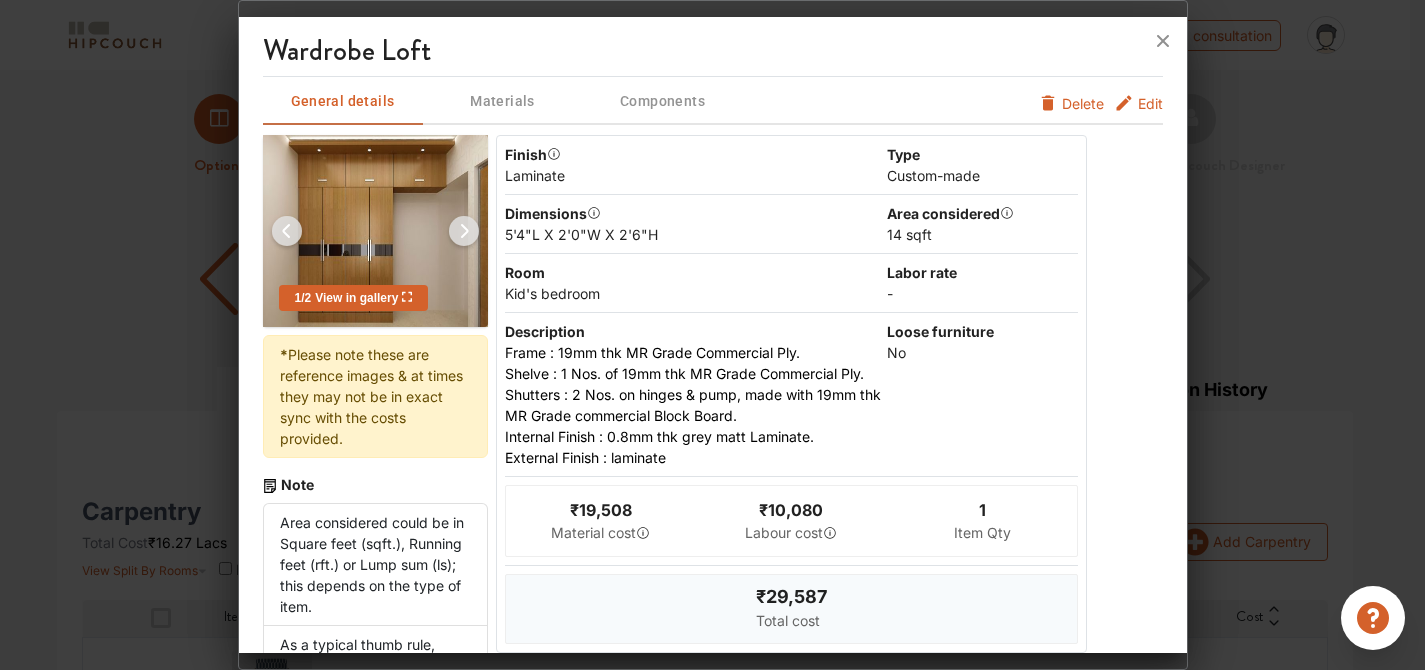 click at bounding box center (464, 231) 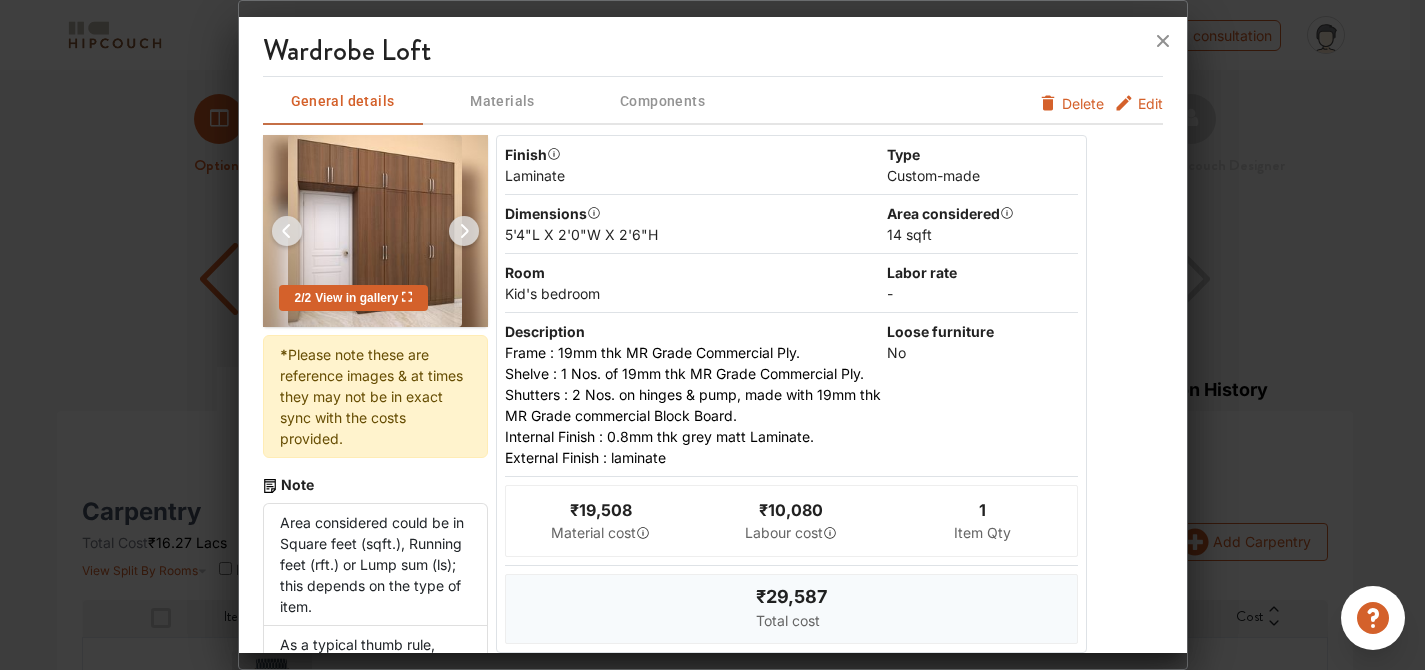 click at bounding box center (287, 231) 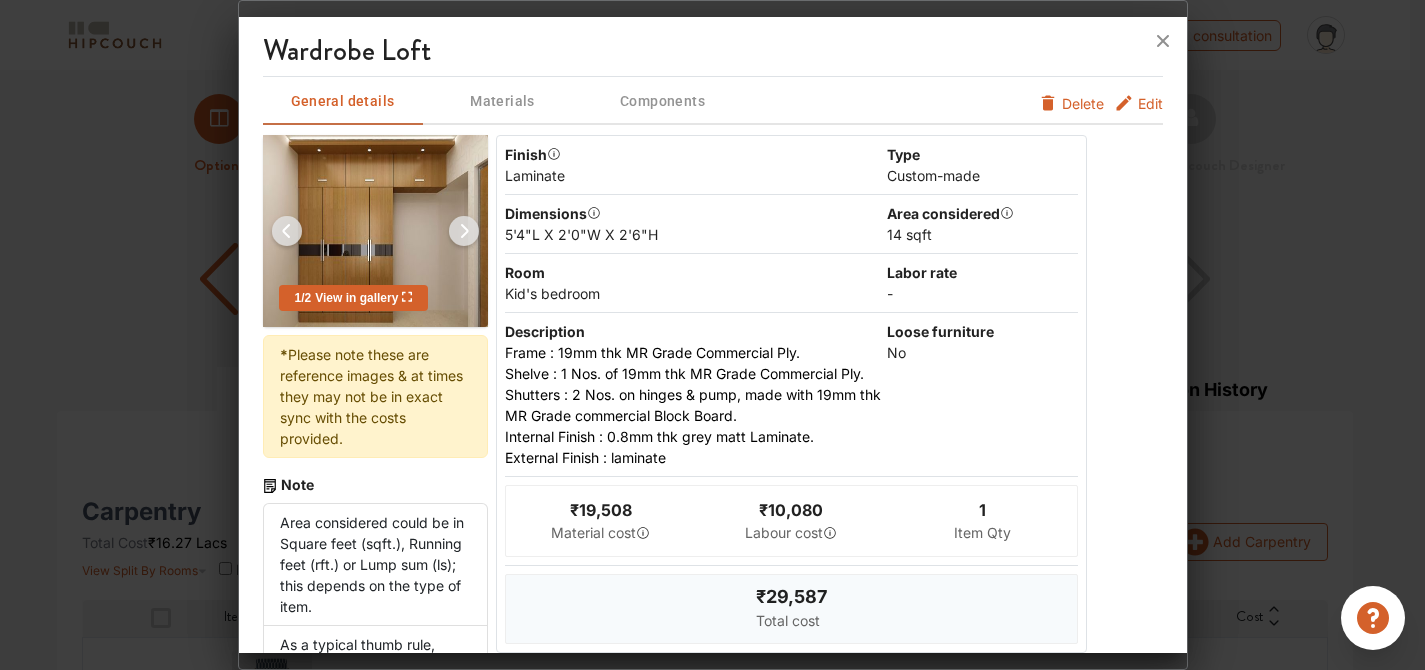 click at bounding box center [464, 231] 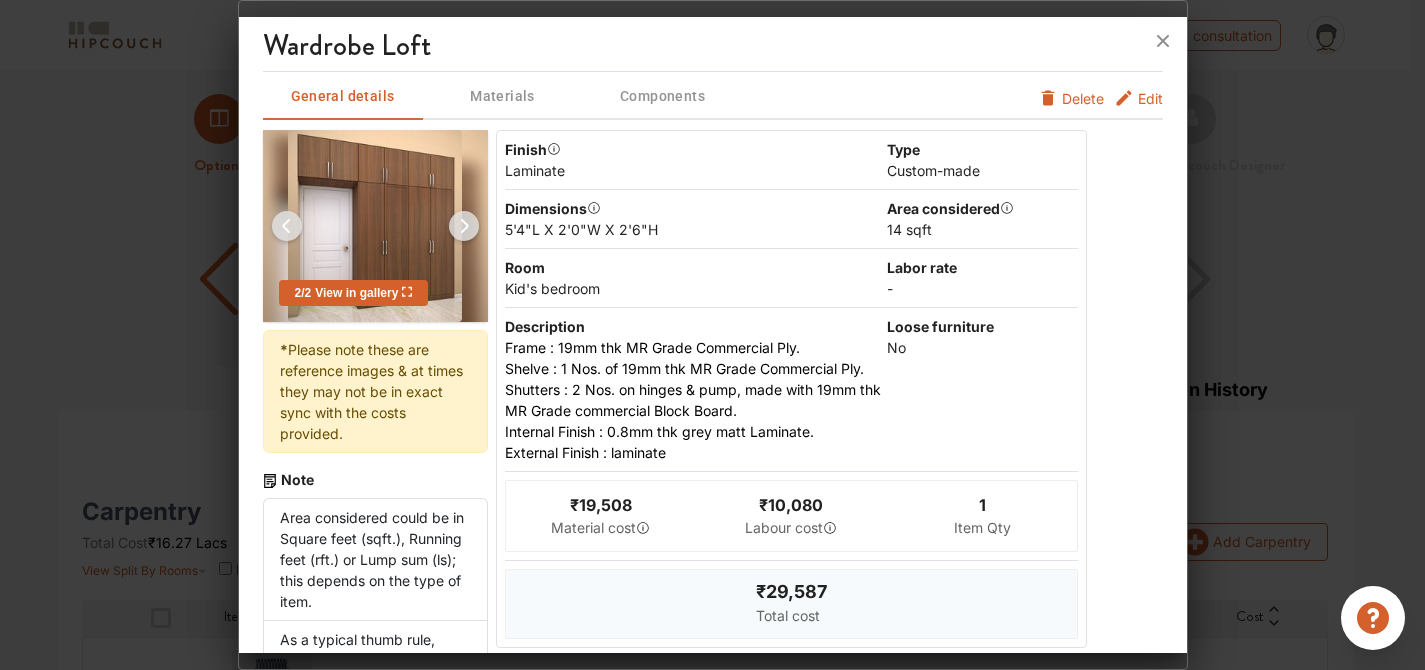 scroll, scrollTop: 0, scrollLeft: 0, axis: both 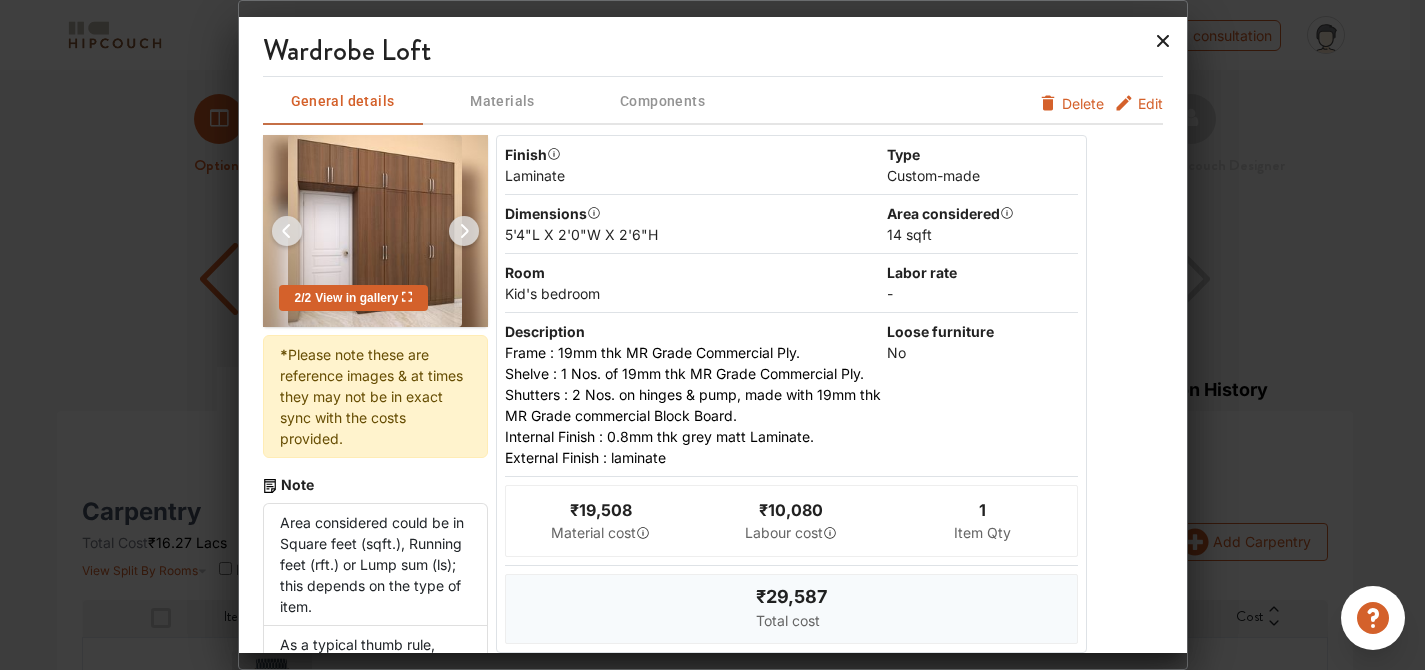 click 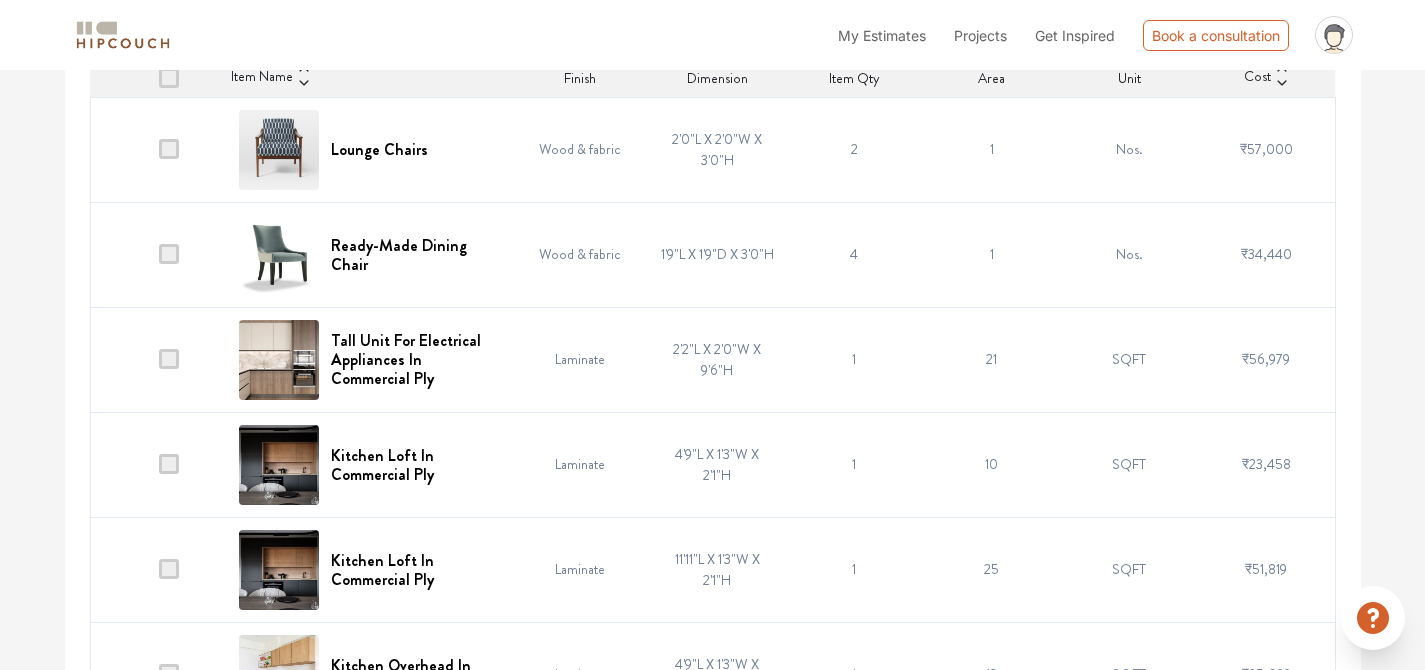 scroll, scrollTop: 0, scrollLeft: 0, axis: both 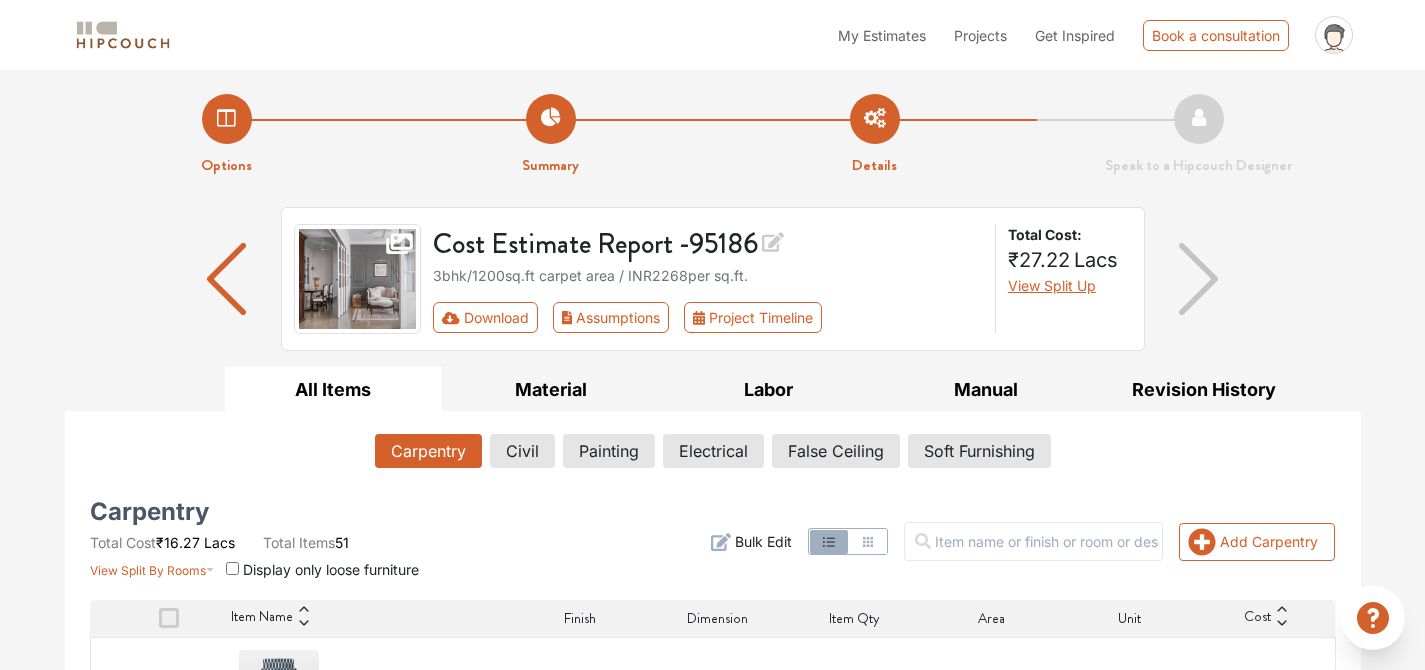 click at bounding box center [226, 279] 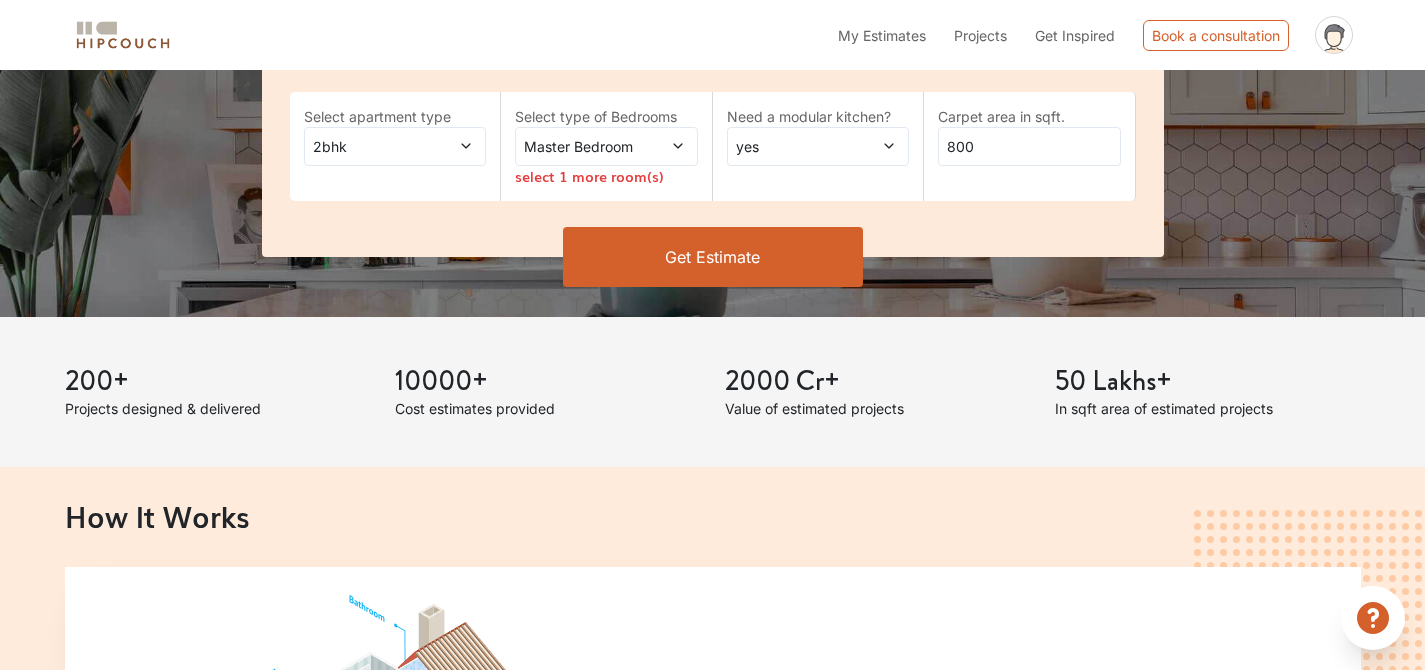 scroll, scrollTop: 417, scrollLeft: 0, axis: vertical 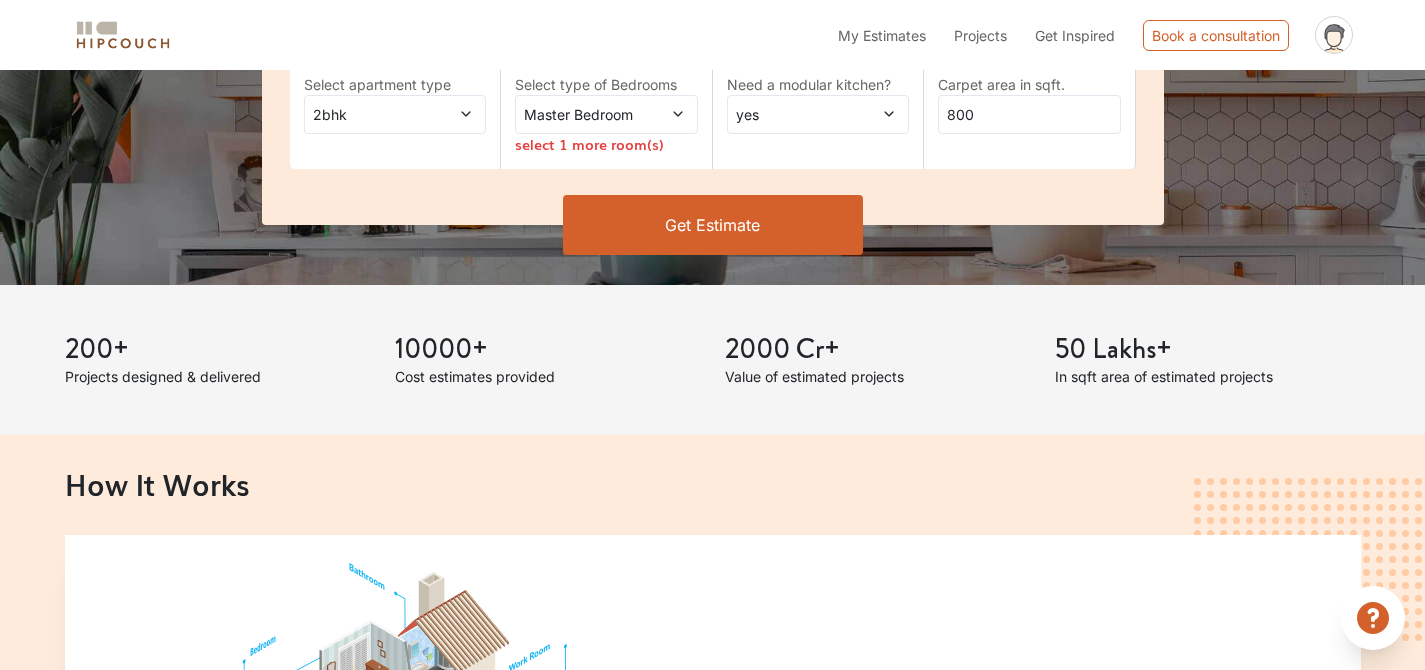 click on "Select apartment type" at bounding box center [395, 84] 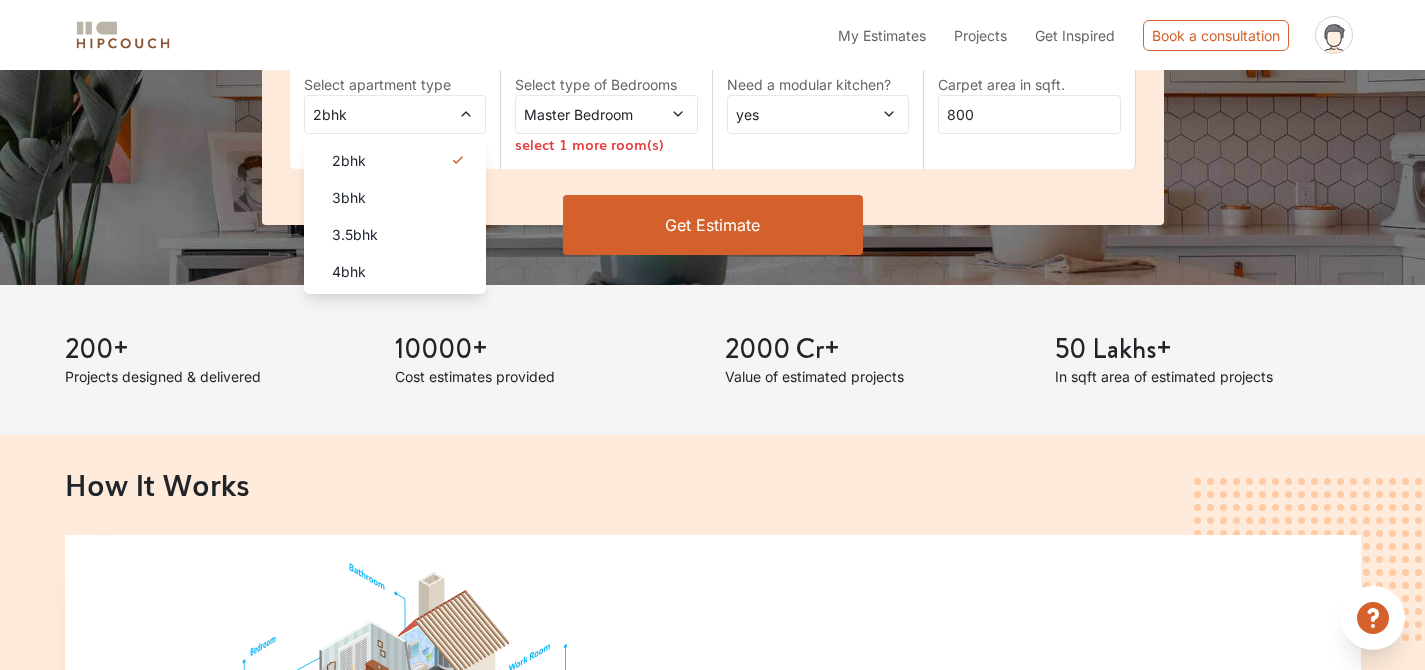 click on "Get Estimate" at bounding box center (713, 225) 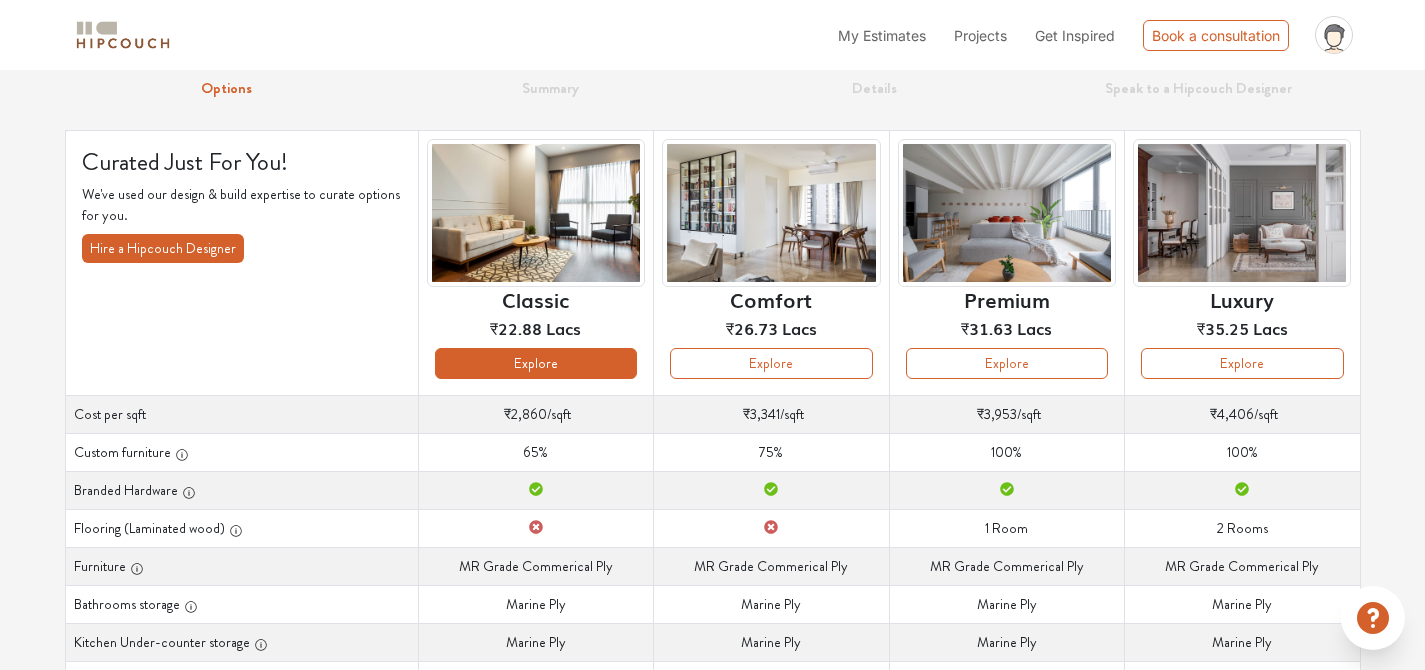 scroll, scrollTop: 0, scrollLeft: 0, axis: both 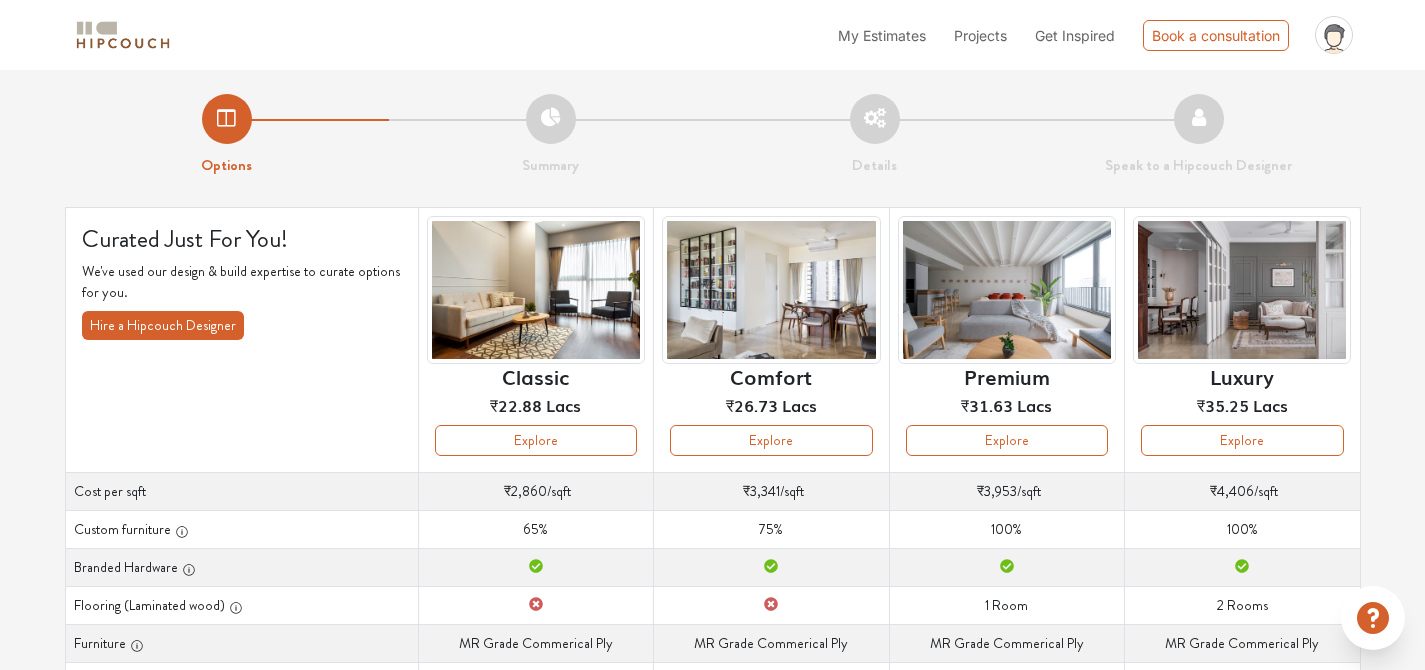 click at bounding box center (123, 35) 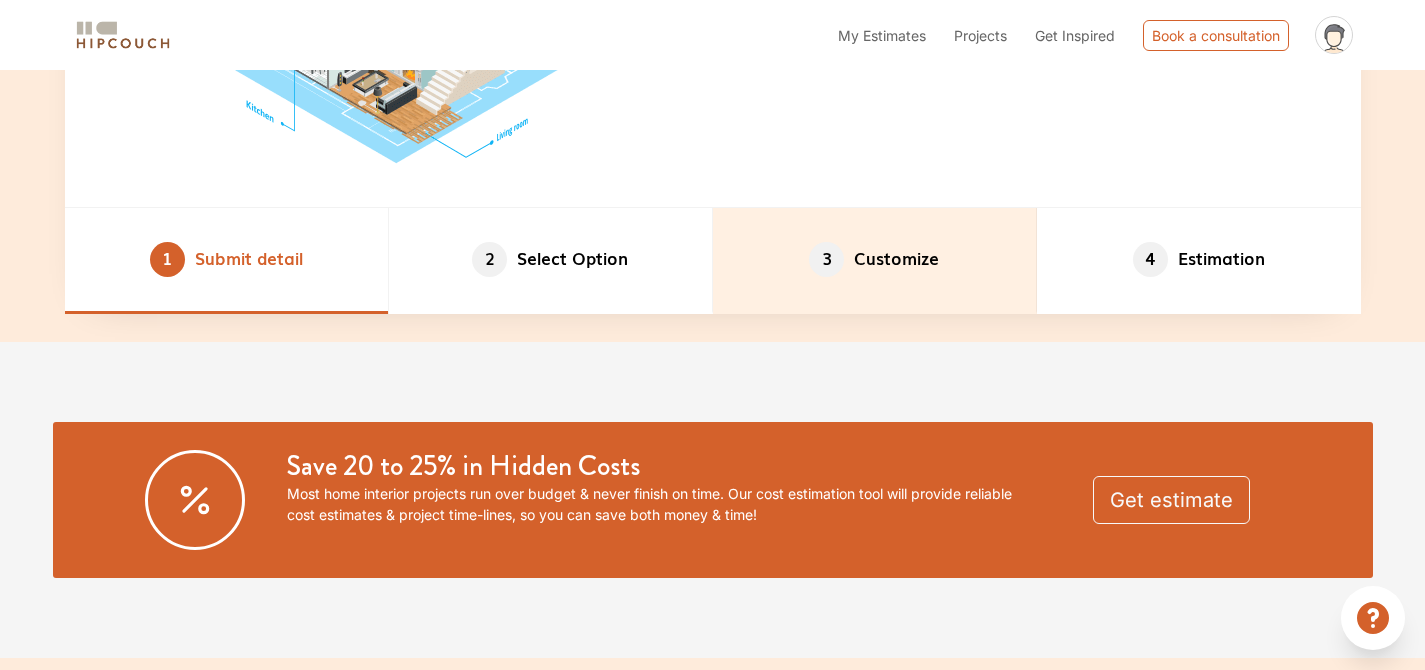 scroll, scrollTop: 1139, scrollLeft: 0, axis: vertical 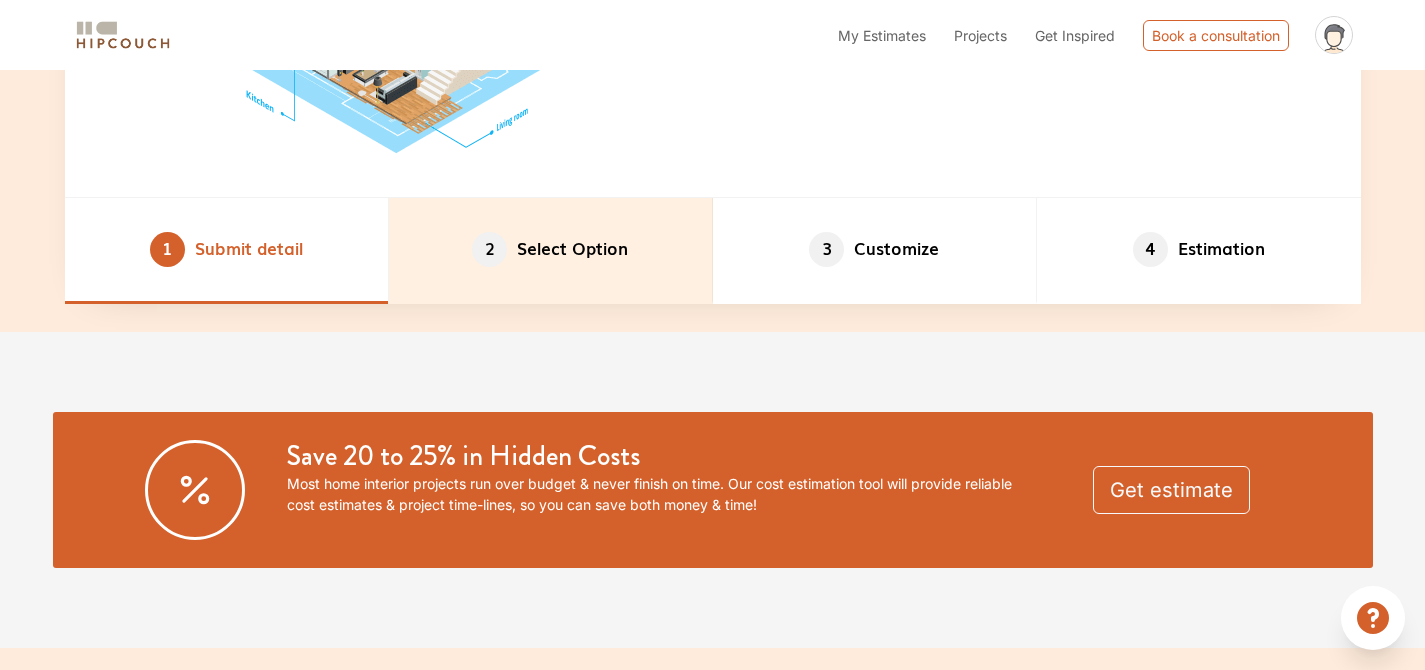 click on "2 Select Option" at bounding box center (551, 250) 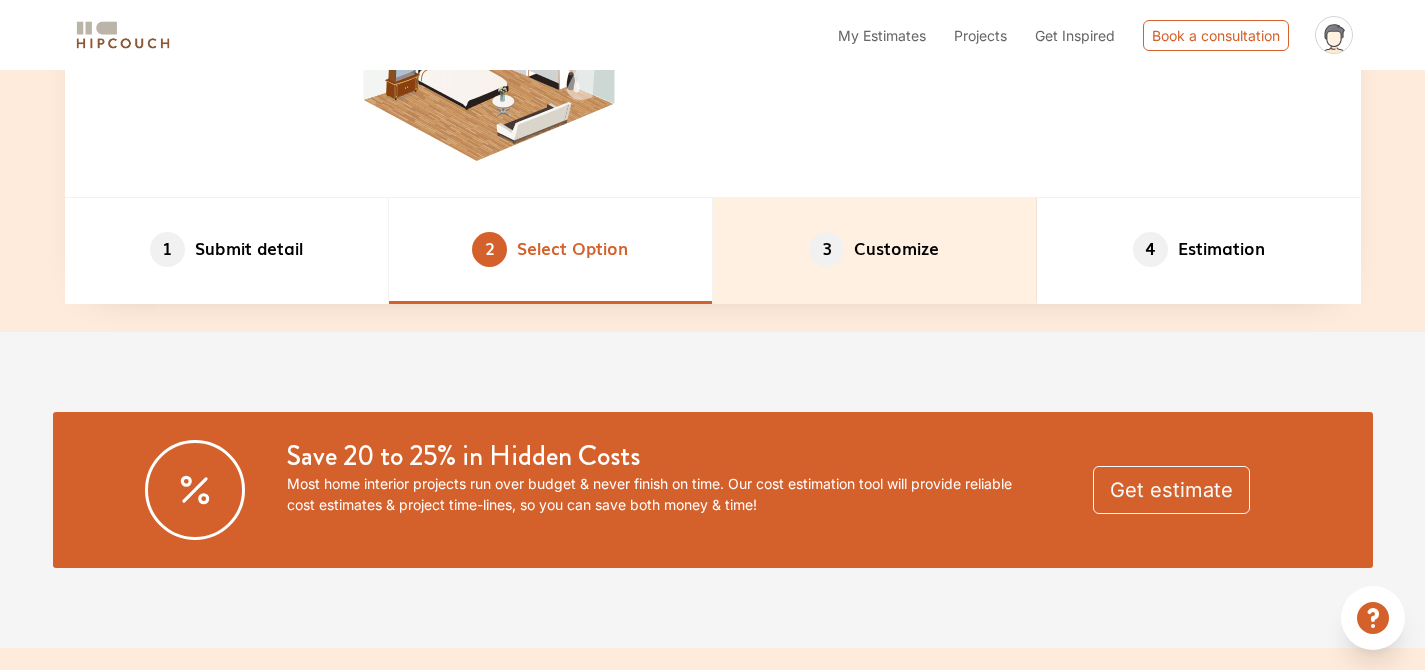 click on "3 Customize" at bounding box center [875, 250] 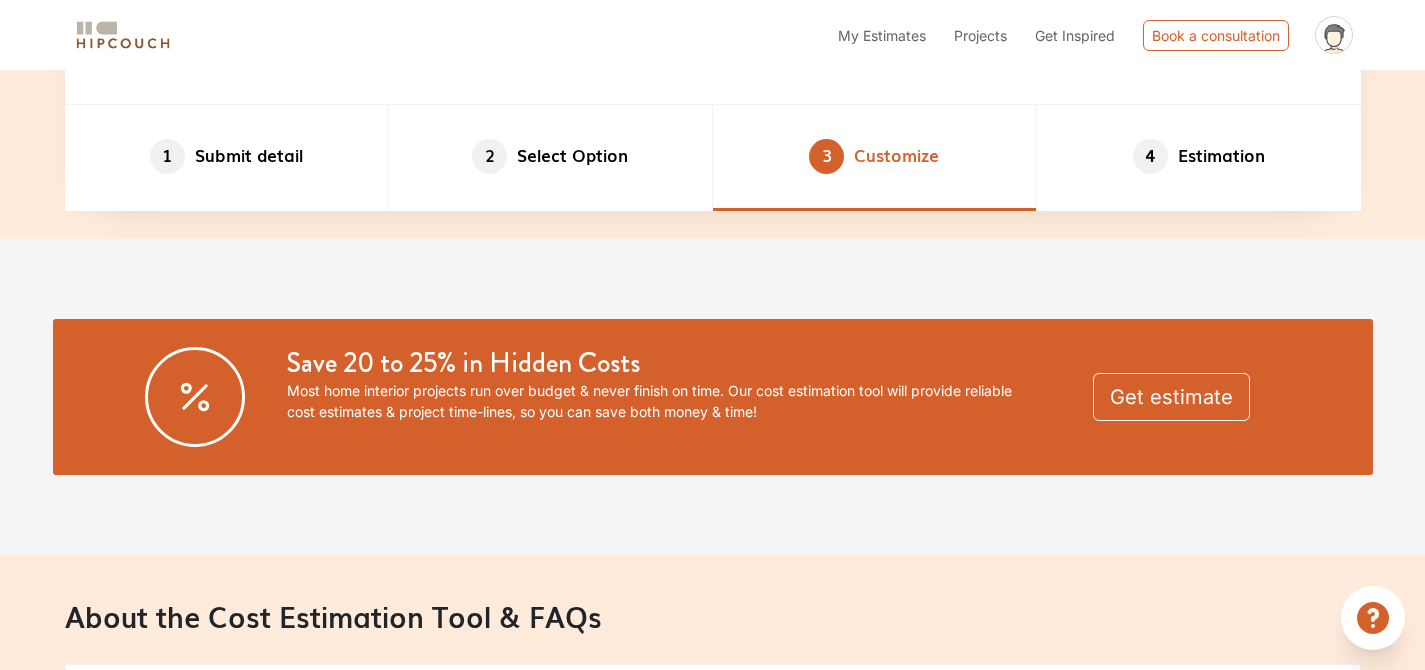 scroll, scrollTop: 1109, scrollLeft: 0, axis: vertical 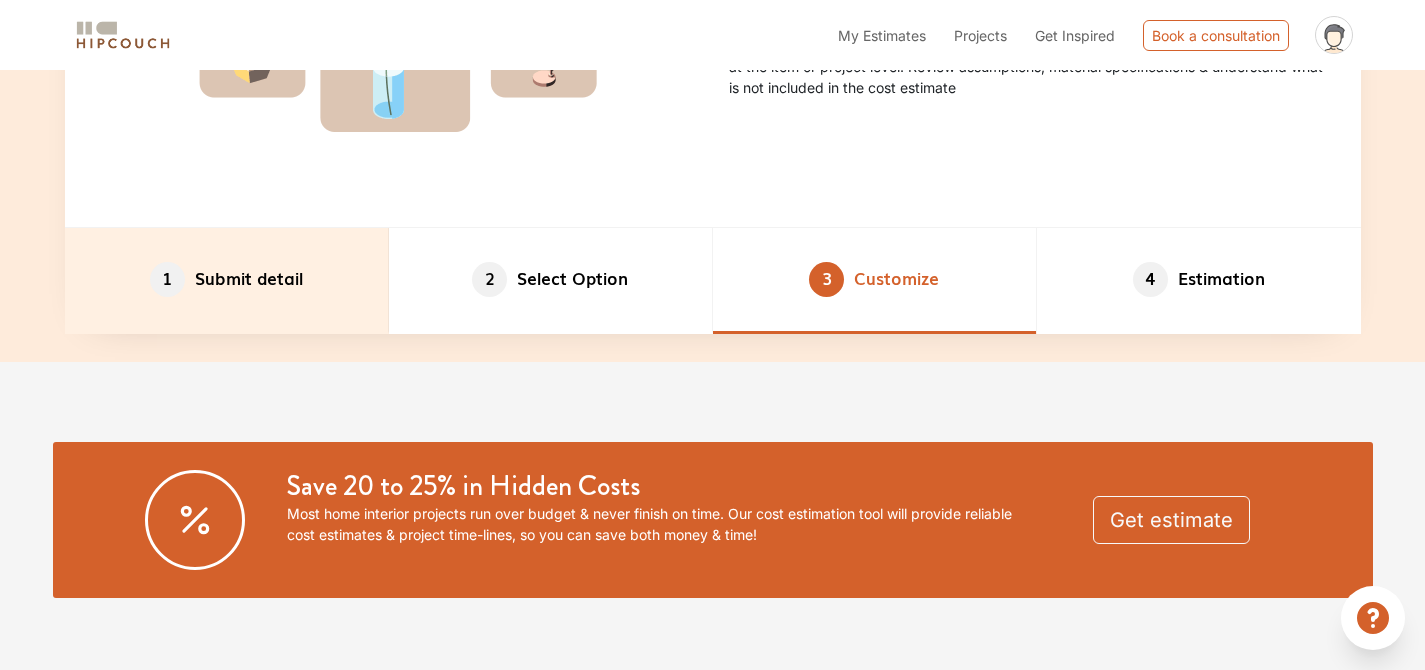 click on "1 Submit detail" at bounding box center [227, 280] 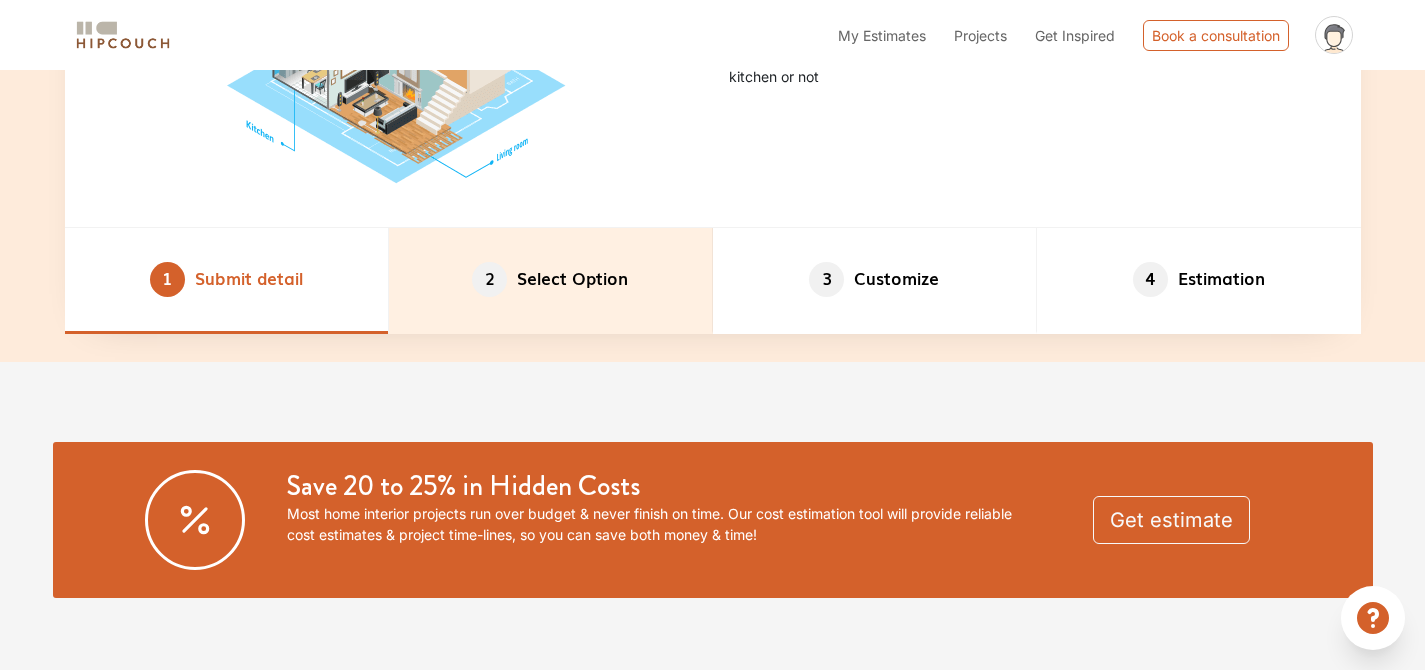 click on "2" at bounding box center (489, 279) 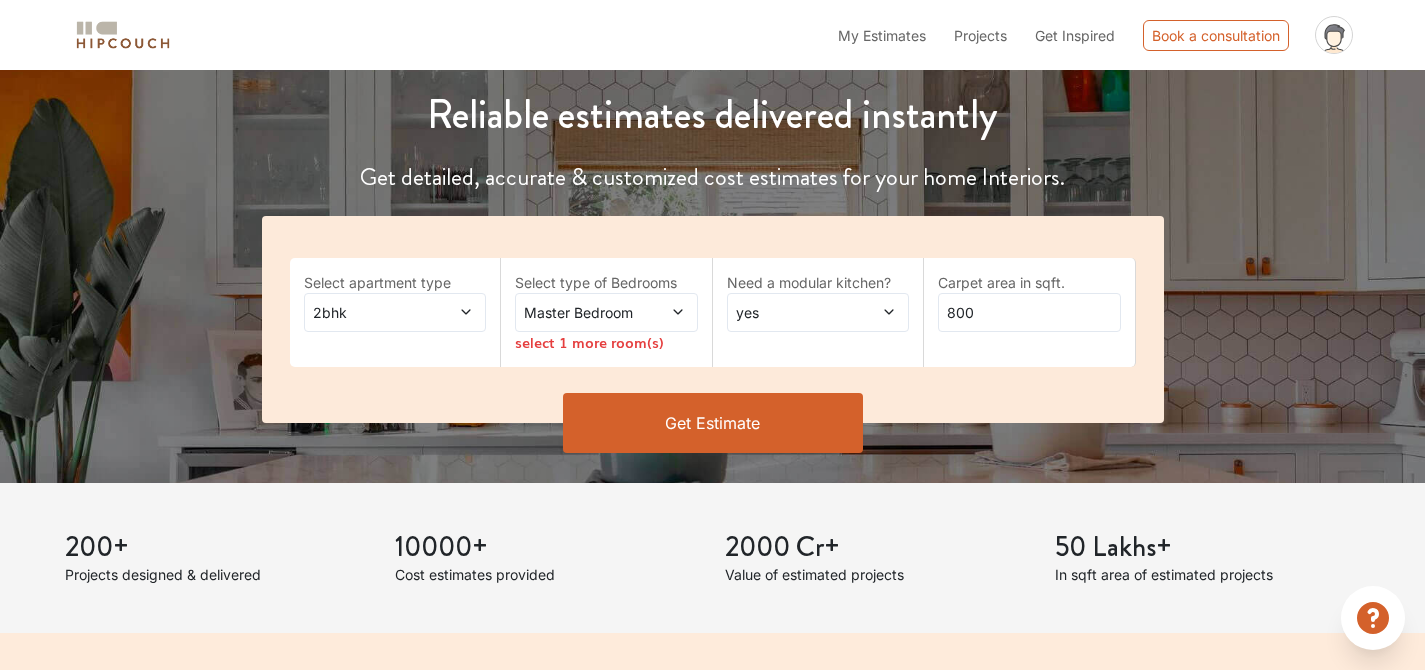scroll, scrollTop: 163, scrollLeft: 0, axis: vertical 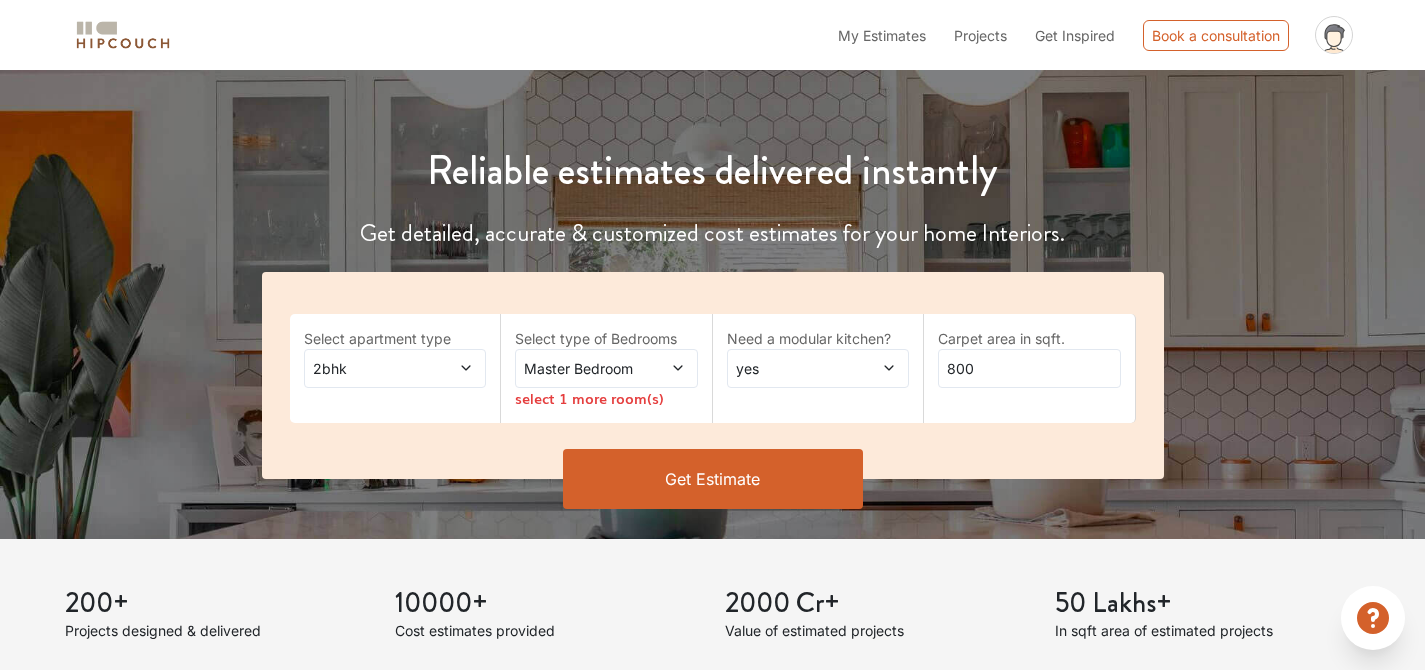click on "Get Estimate" at bounding box center (713, 479) 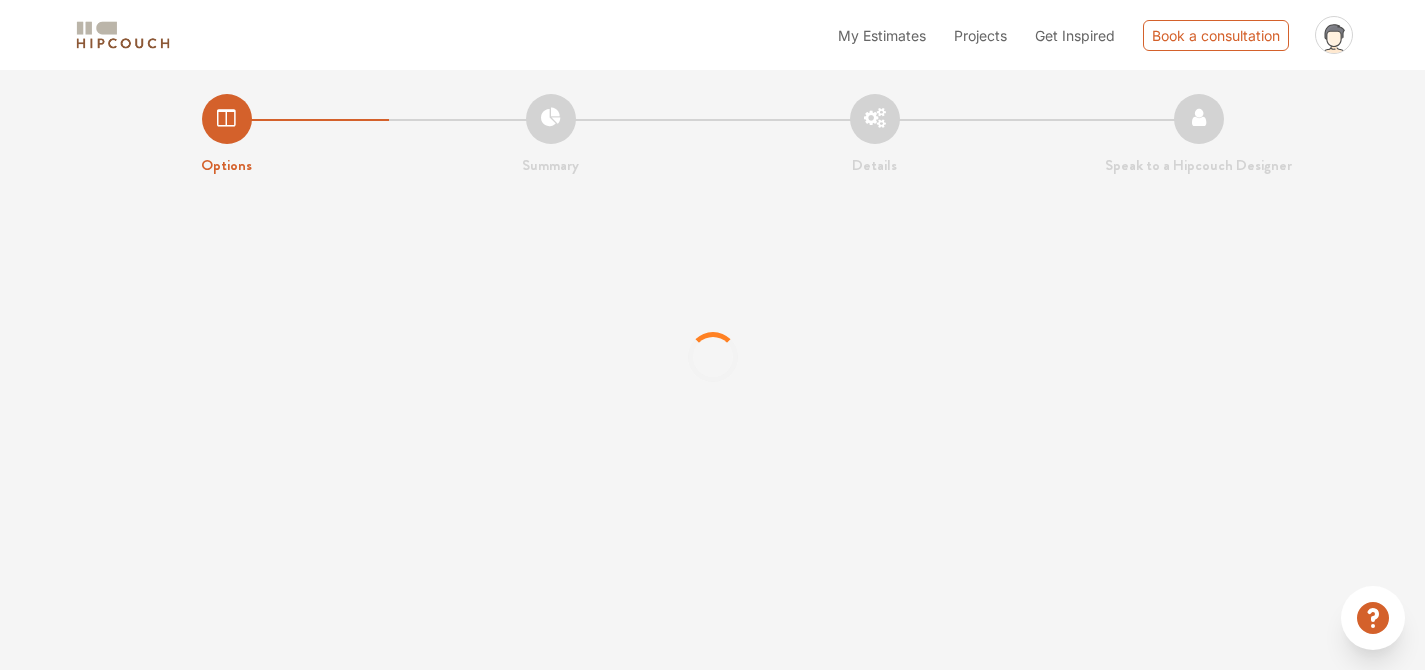 scroll, scrollTop: 0, scrollLeft: 0, axis: both 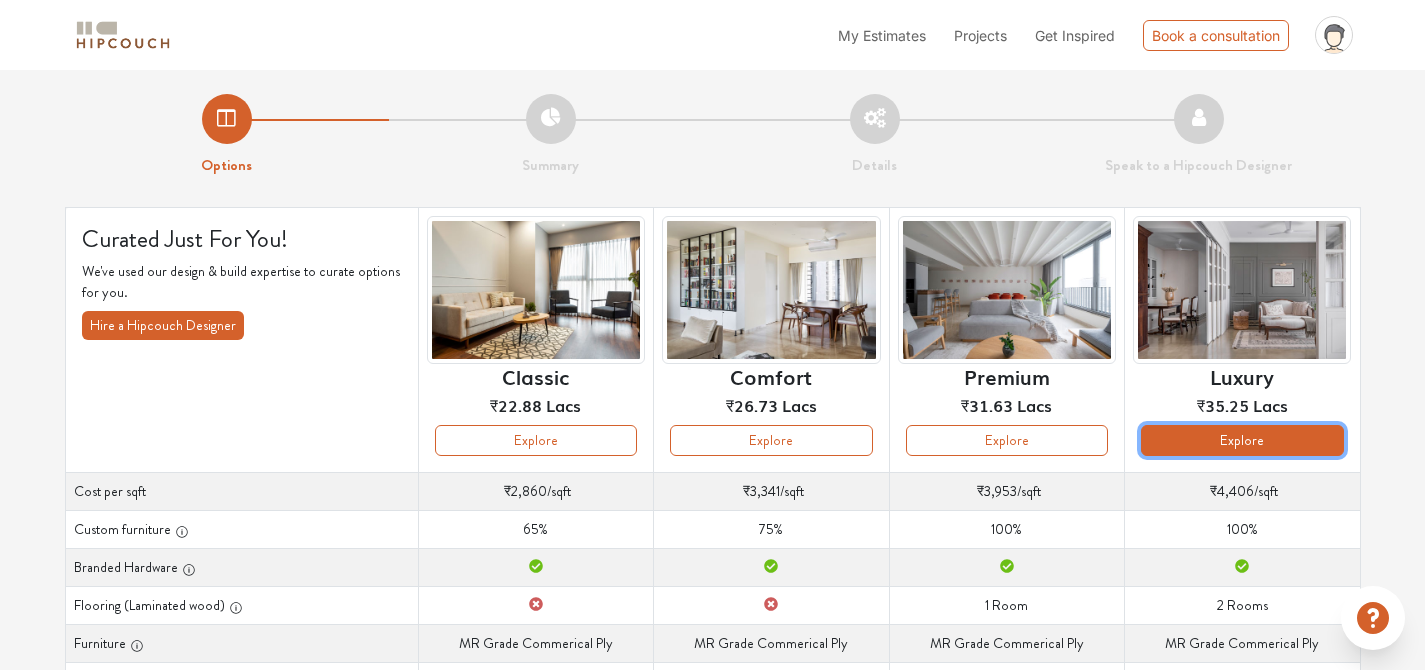 click on "Explore" at bounding box center [1242, 440] 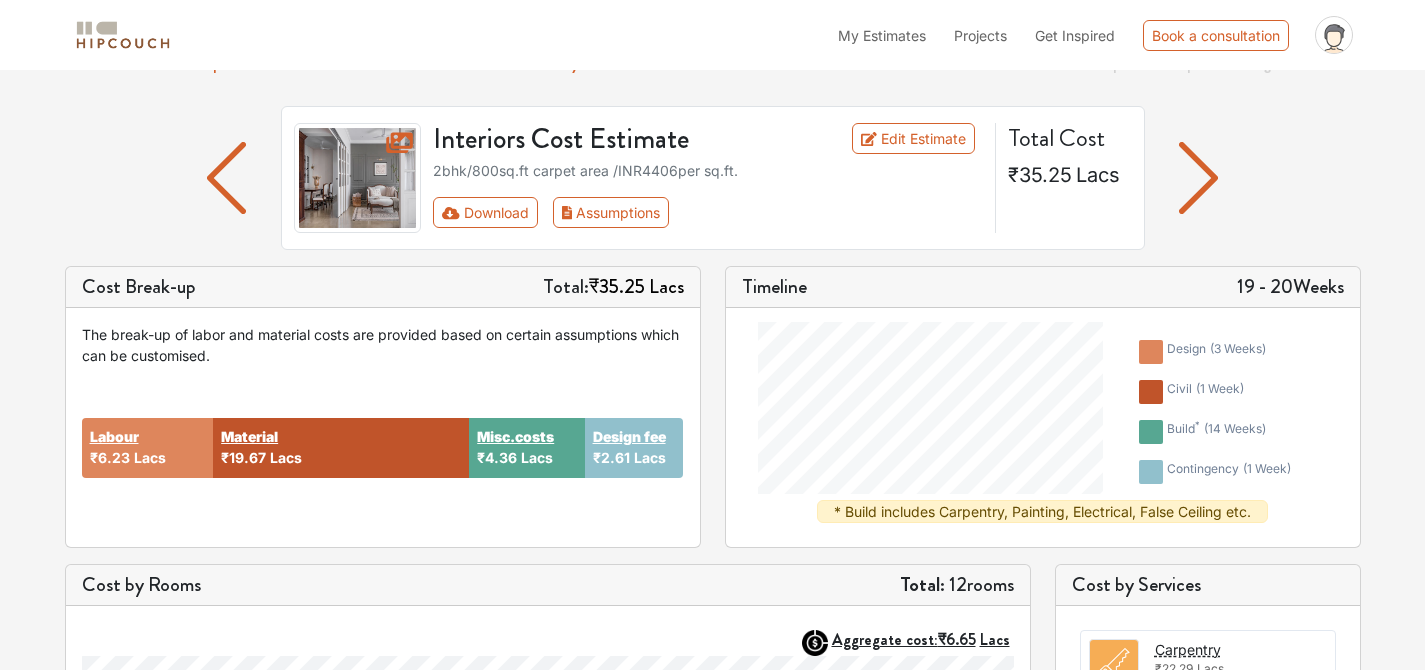 scroll, scrollTop: 0, scrollLeft: 0, axis: both 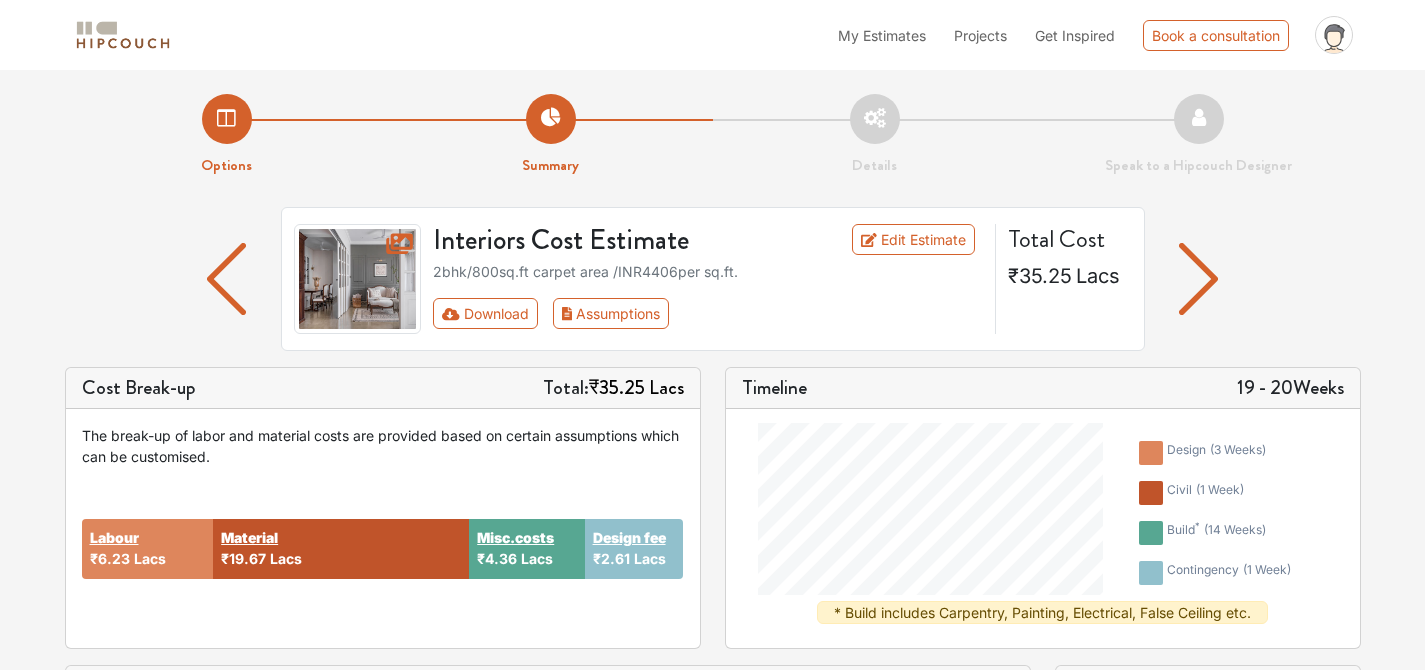 click at bounding box center [1198, 279] 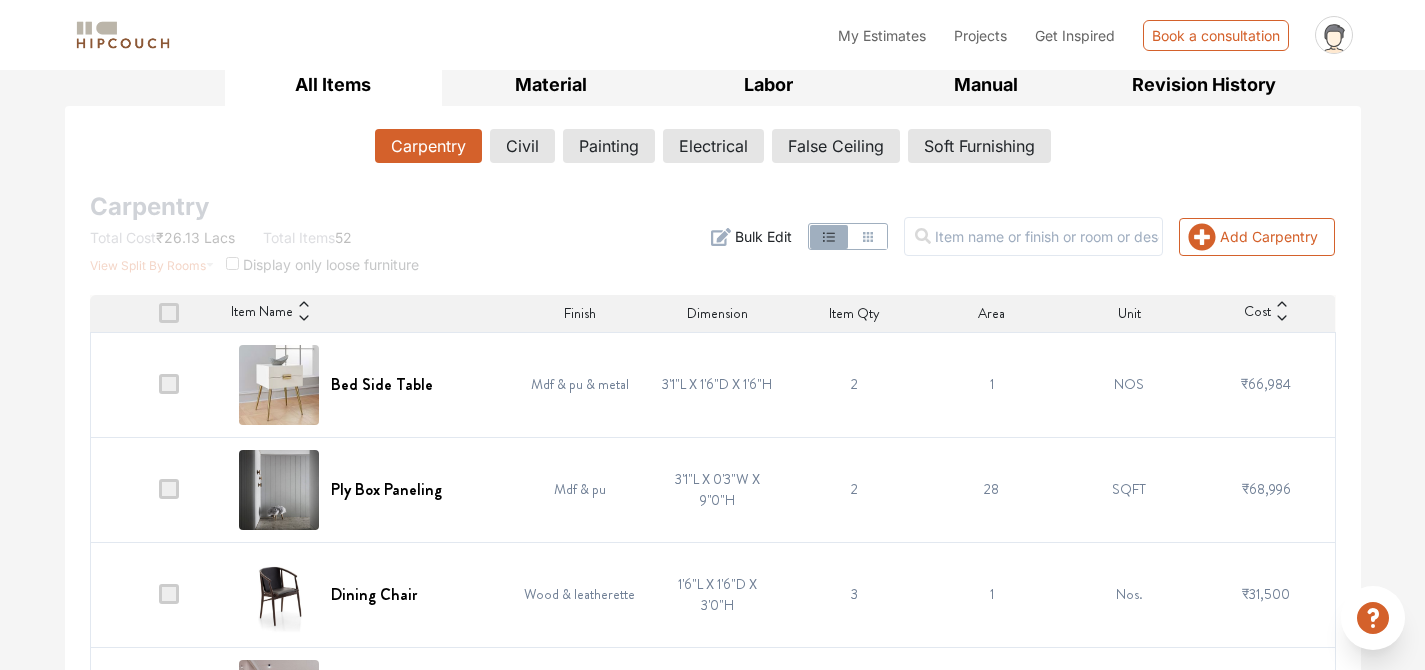 scroll, scrollTop: 296, scrollLeft: 0, axis: vertical 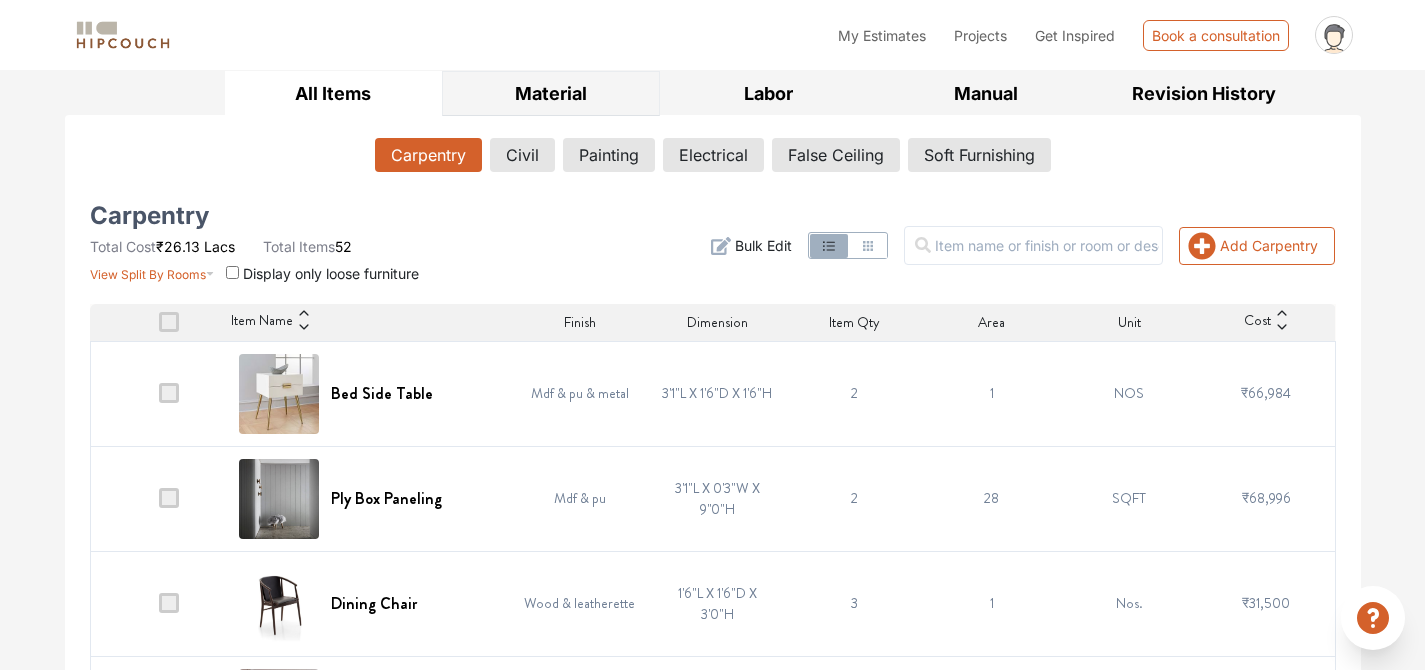 click on "Material" at bounding box center [551, 93] 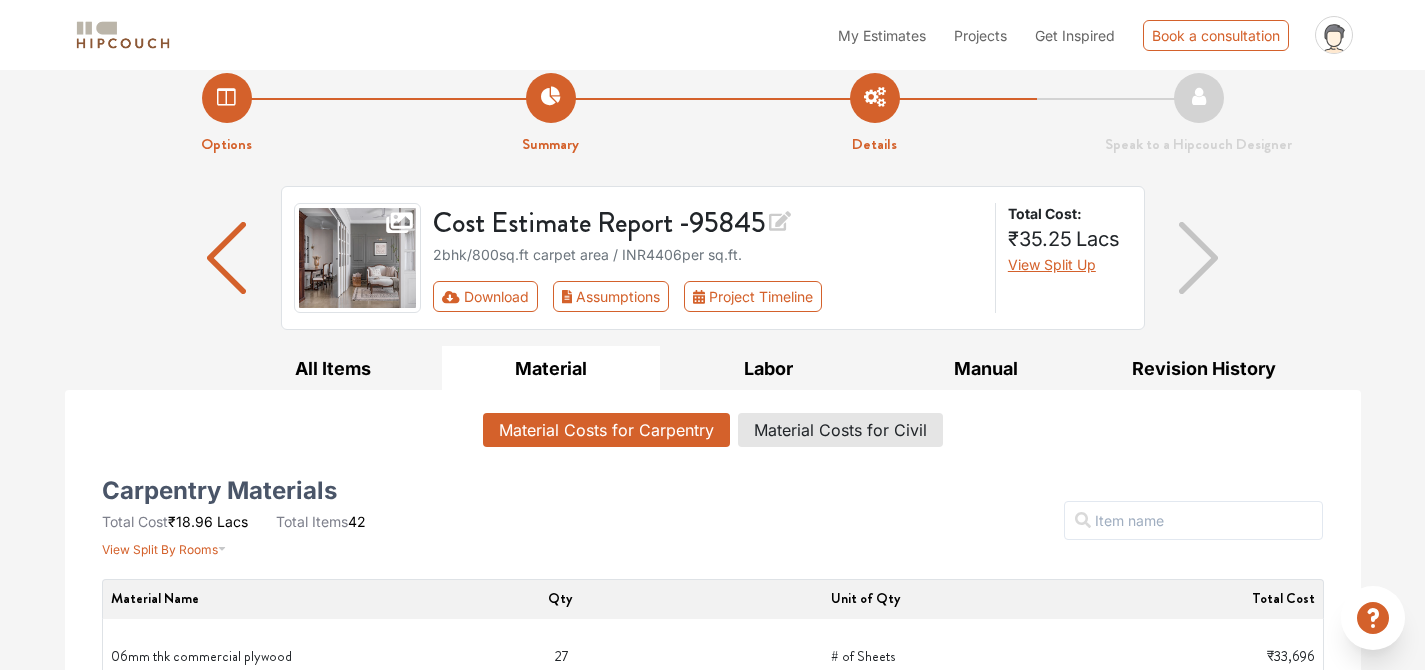 scroll, scrollTop: 0, scrollLeft: 0, axis: both 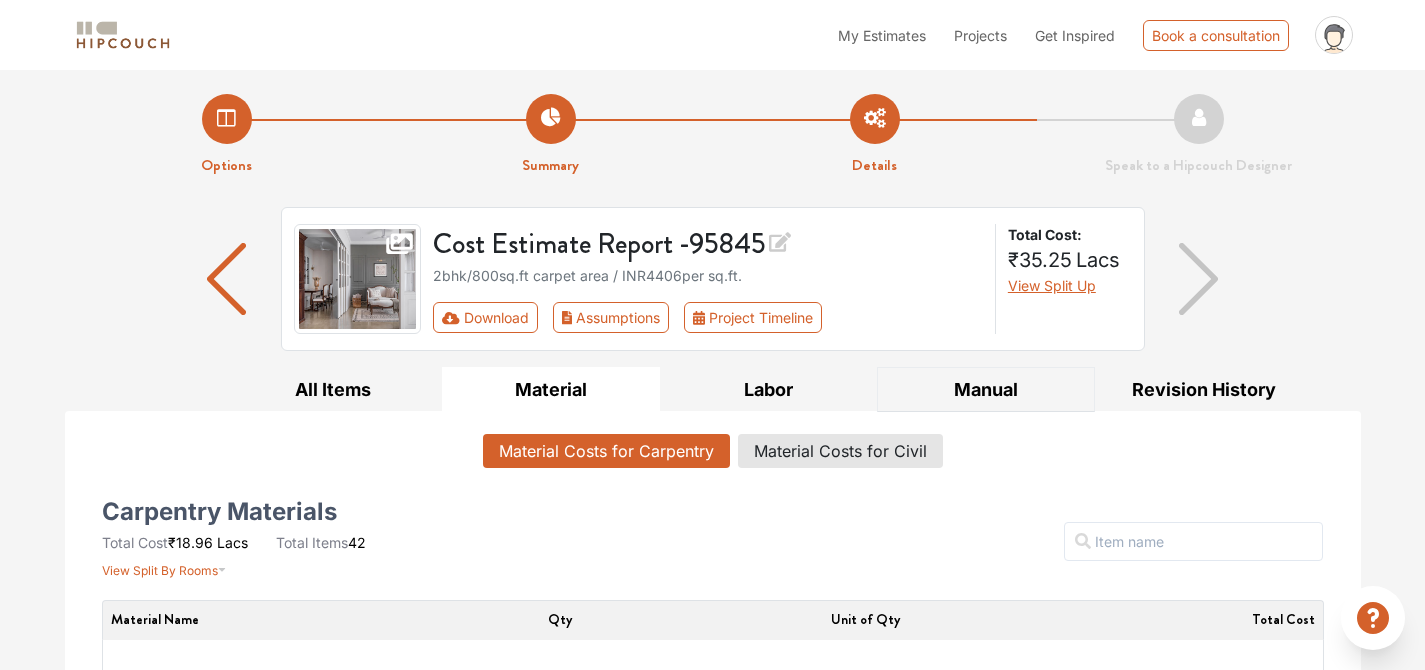click on "Manual" at bounding box center (986, 389) 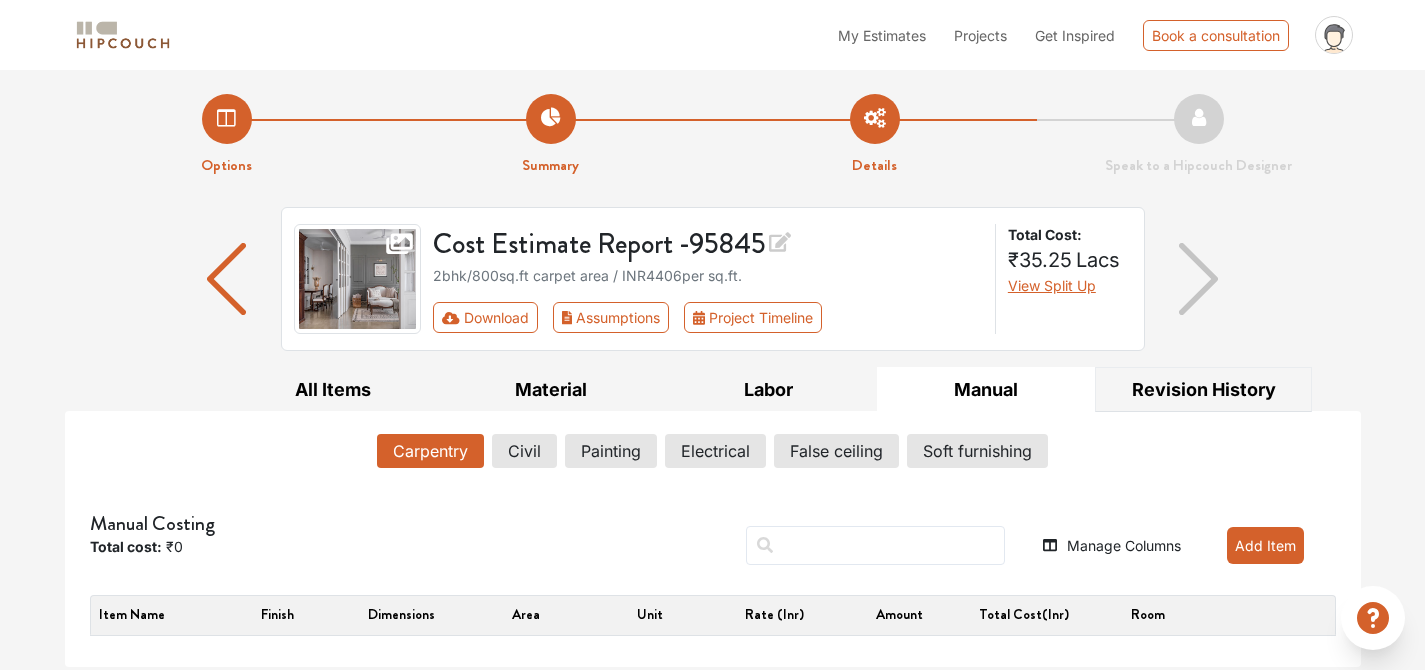 click on "Revision History" at bounding box center (1204, 389) 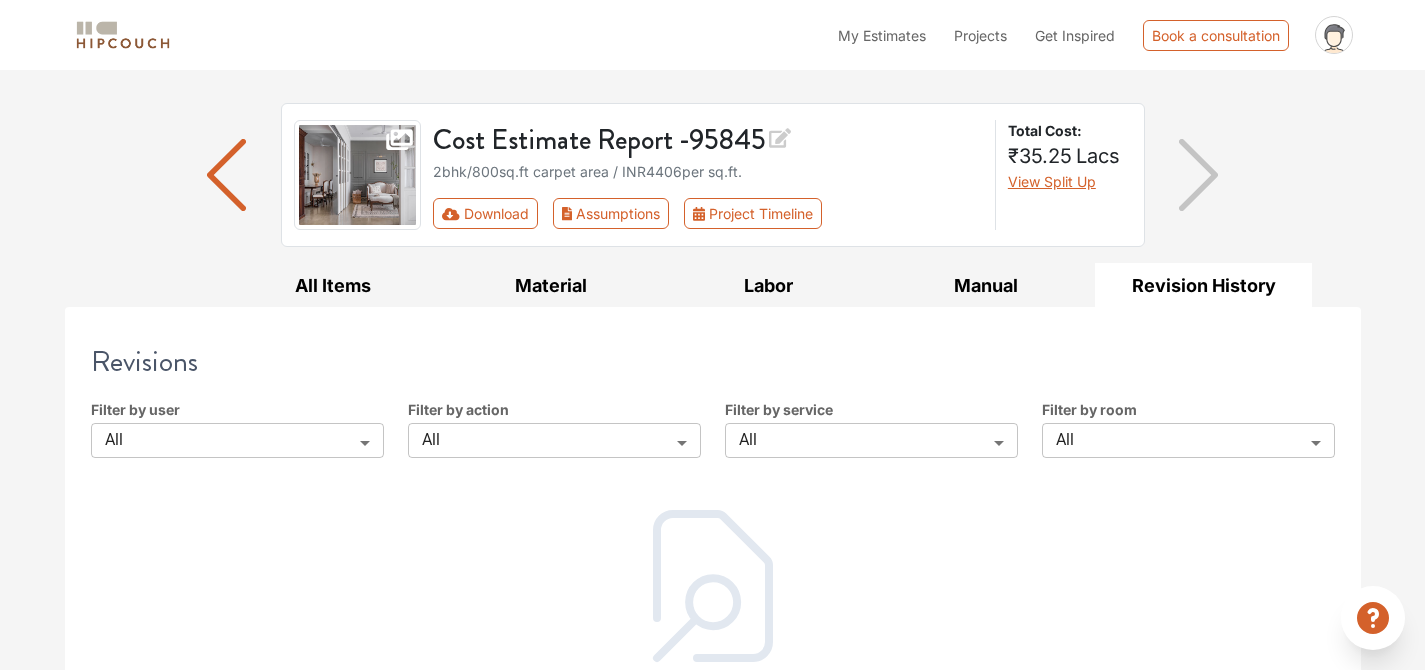 scroll, scrollTop: 106, scrollLeft: 0, axis: vertical 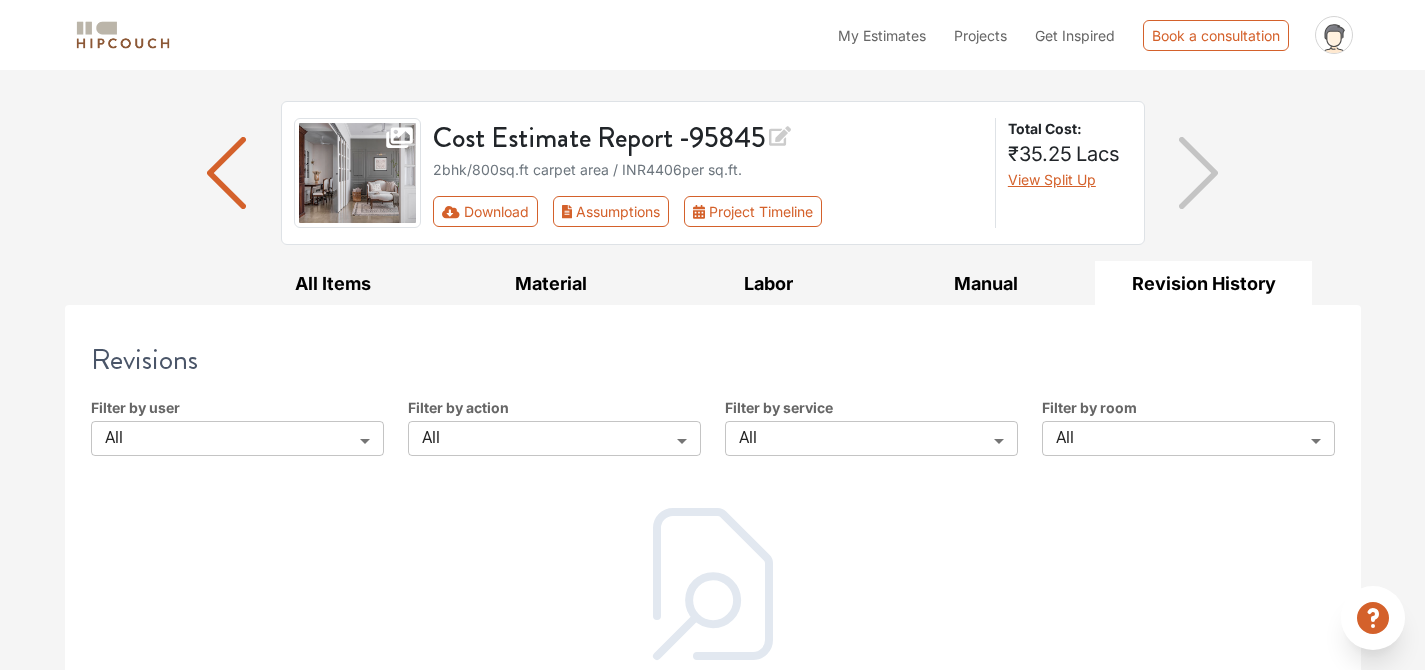click at bounding box center [1198, 173] 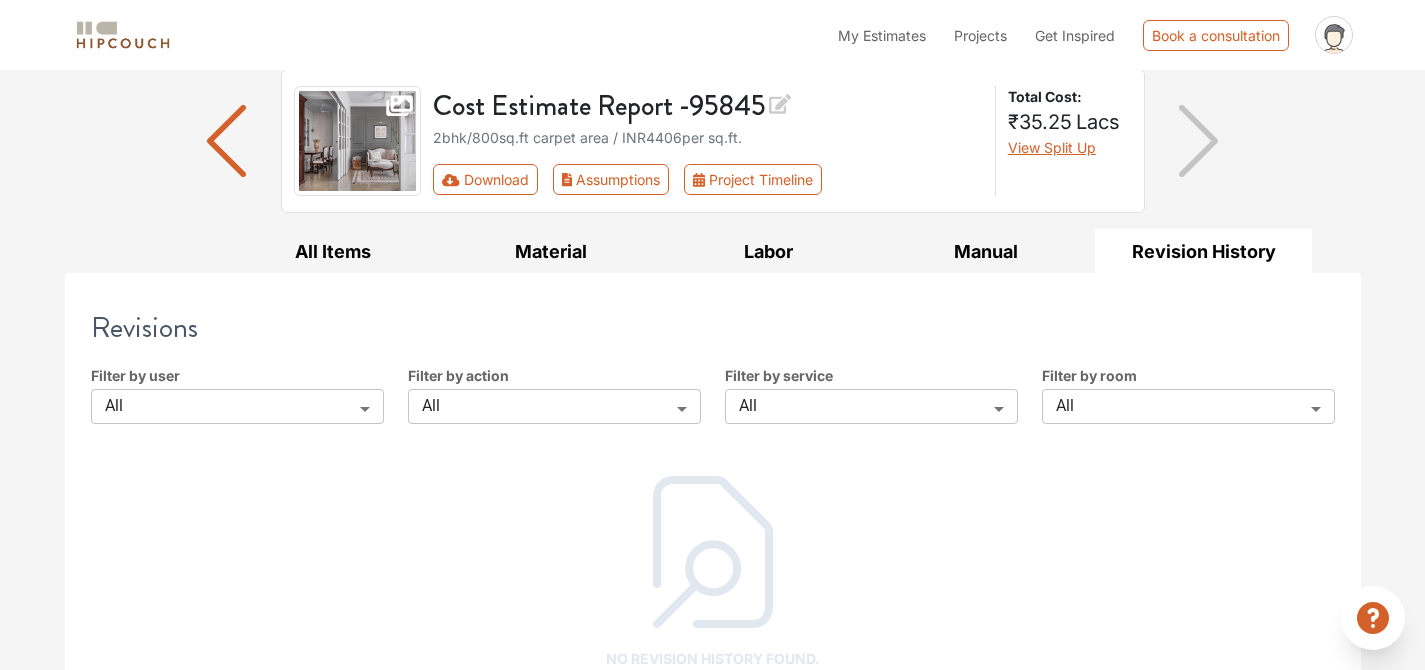 scroll, scrollTop: 169, scrollLeft: 0, axis: vertical 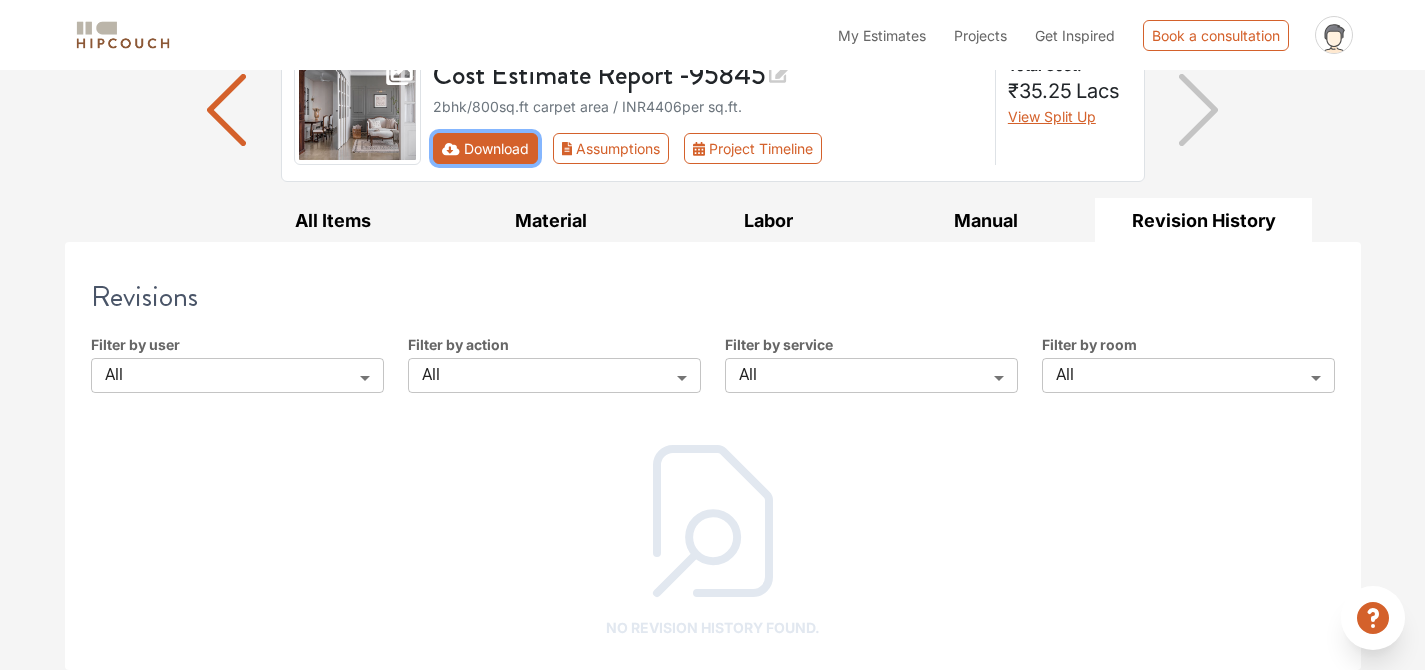 click 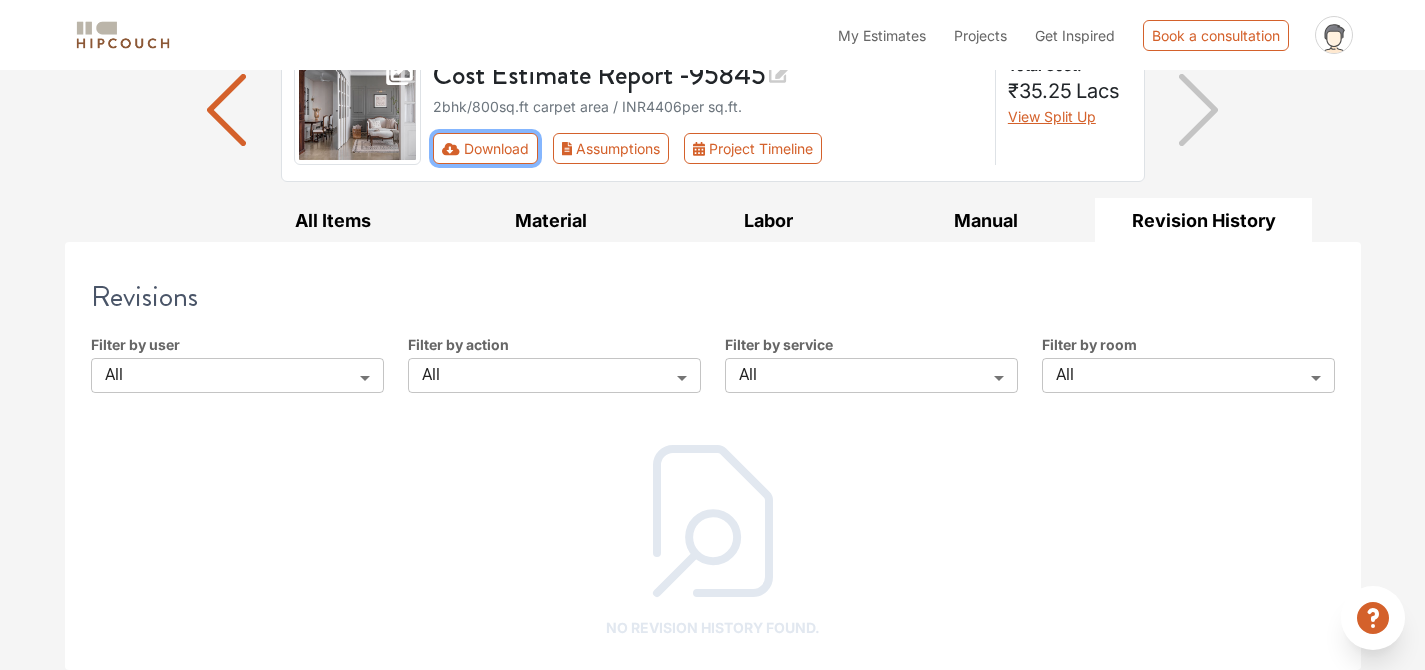 scroll, scrollTop: 0, scrollLeft: 0, axis: both 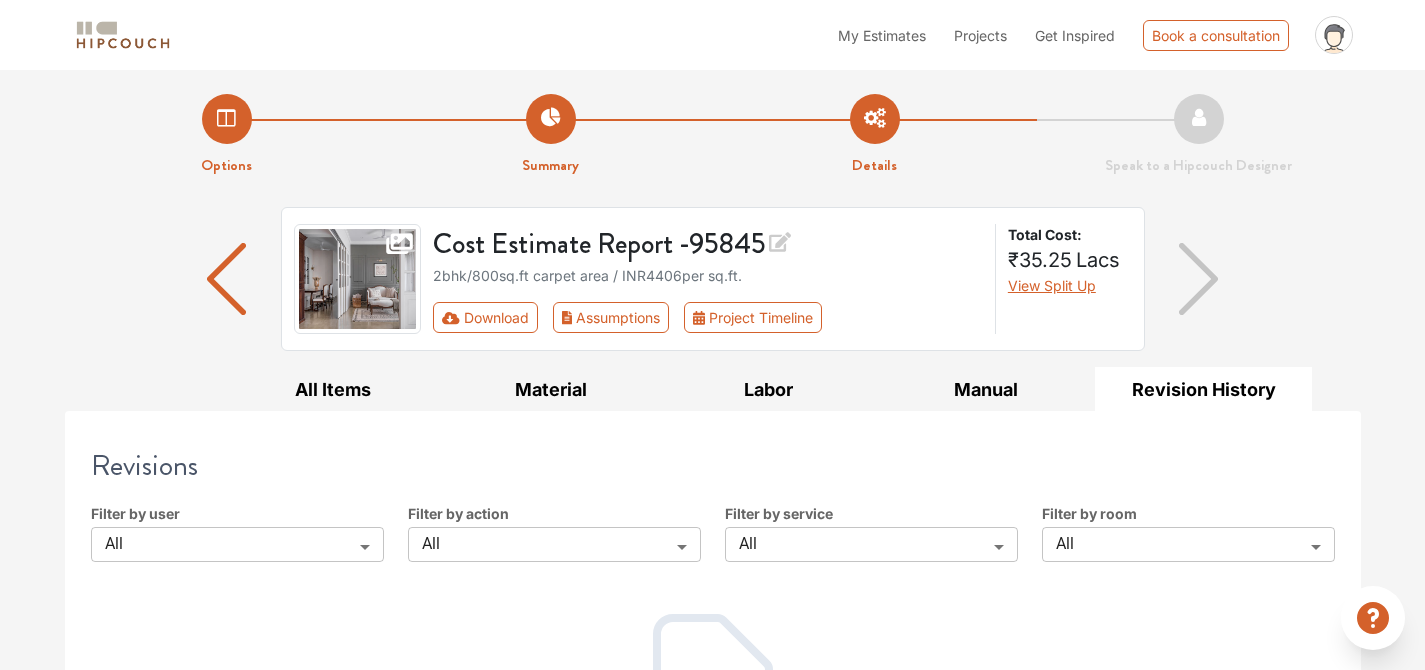 click at bounding box center [1198, 279] 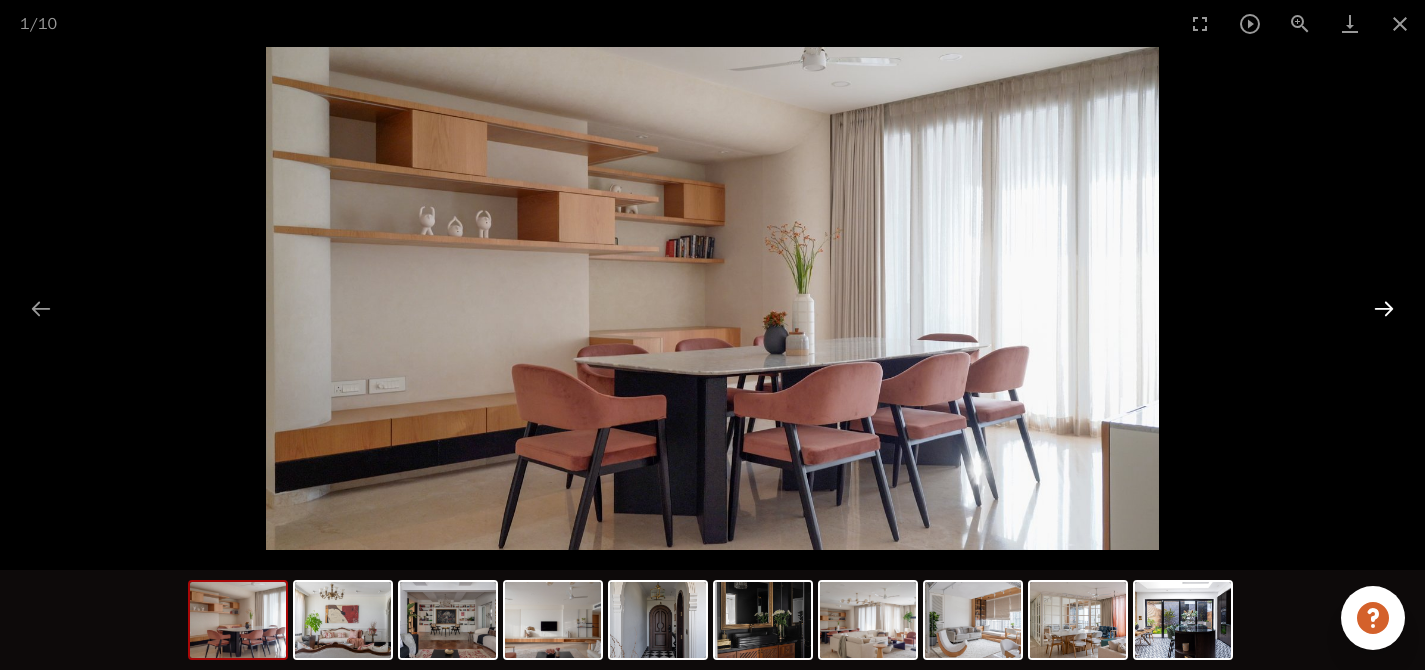 click at bounding box center (1384, 308) 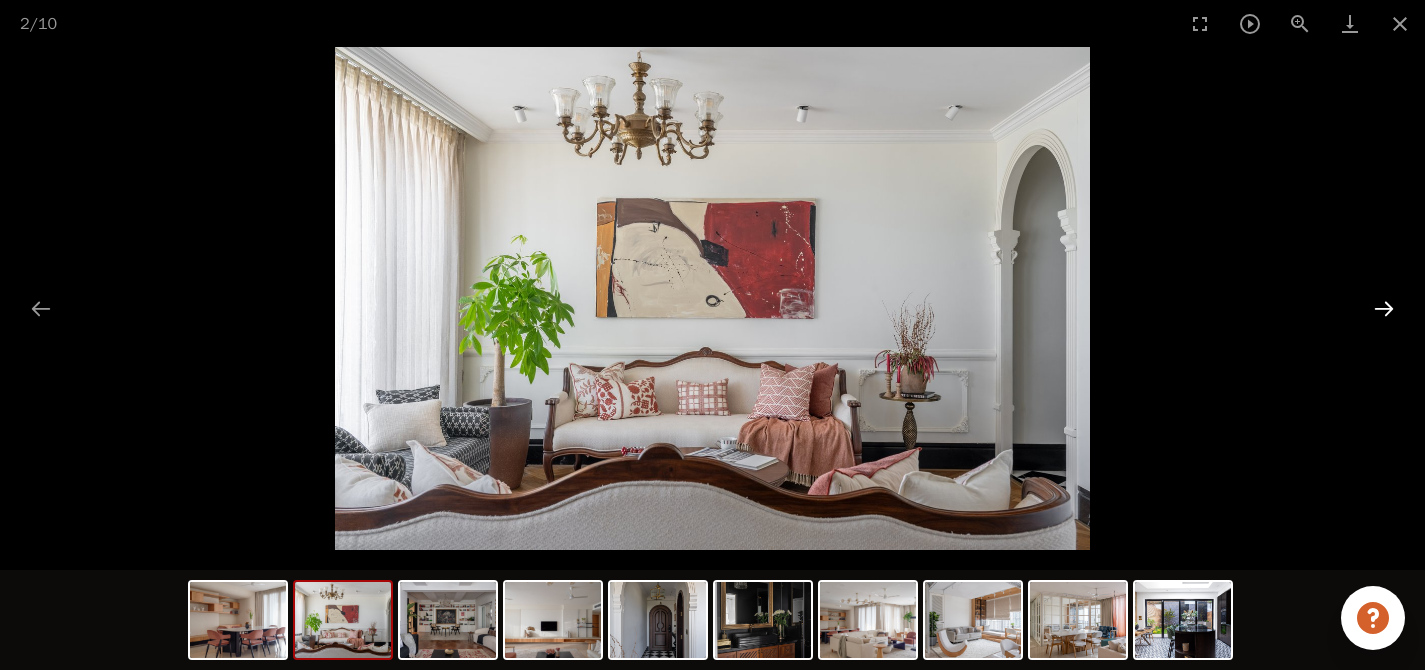 click at bounding box center (1384, 308) 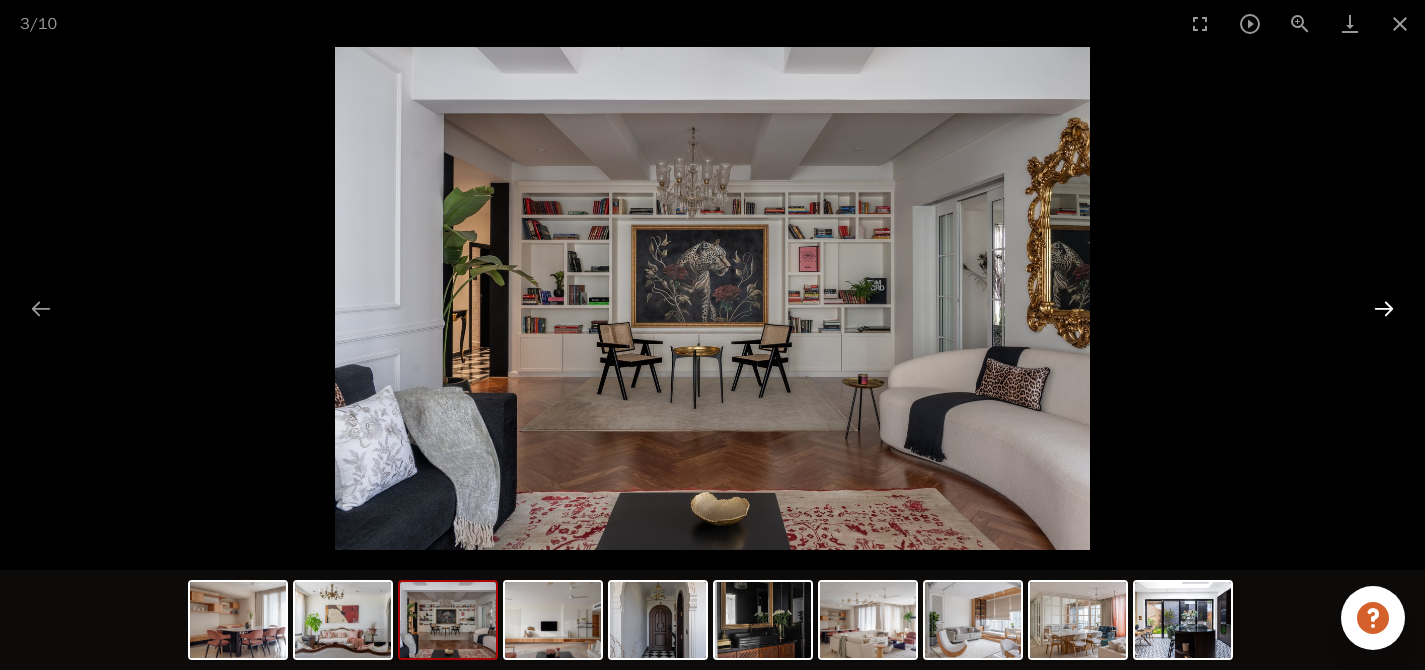 click at bounding box center [1384, 308] 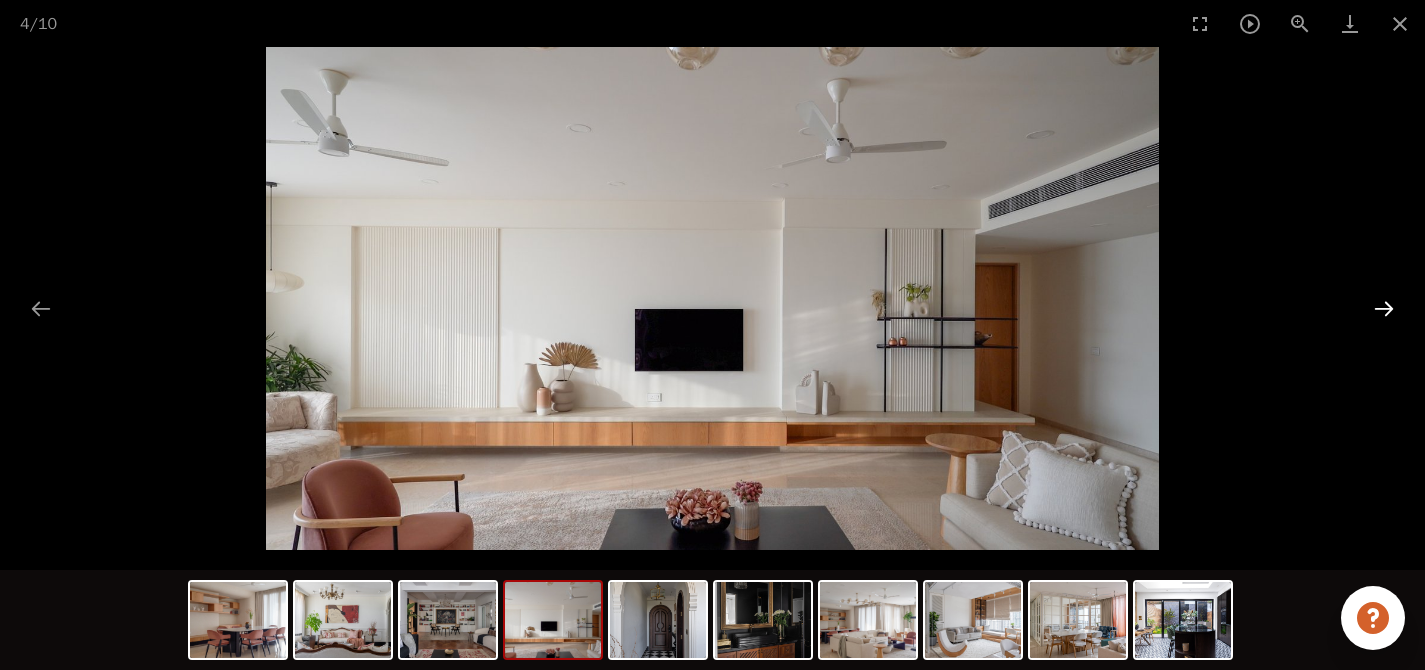 click at bounding box center (1384, 308) 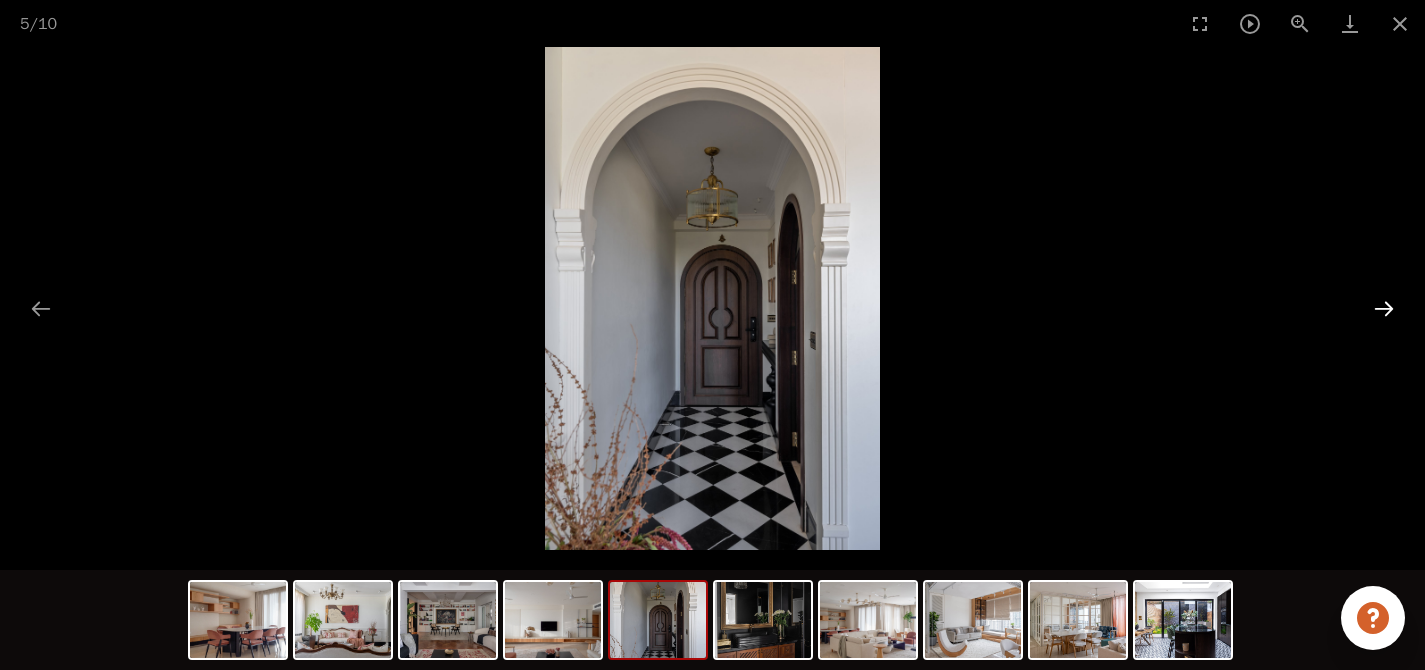 click at bounding box center [1384, 308] 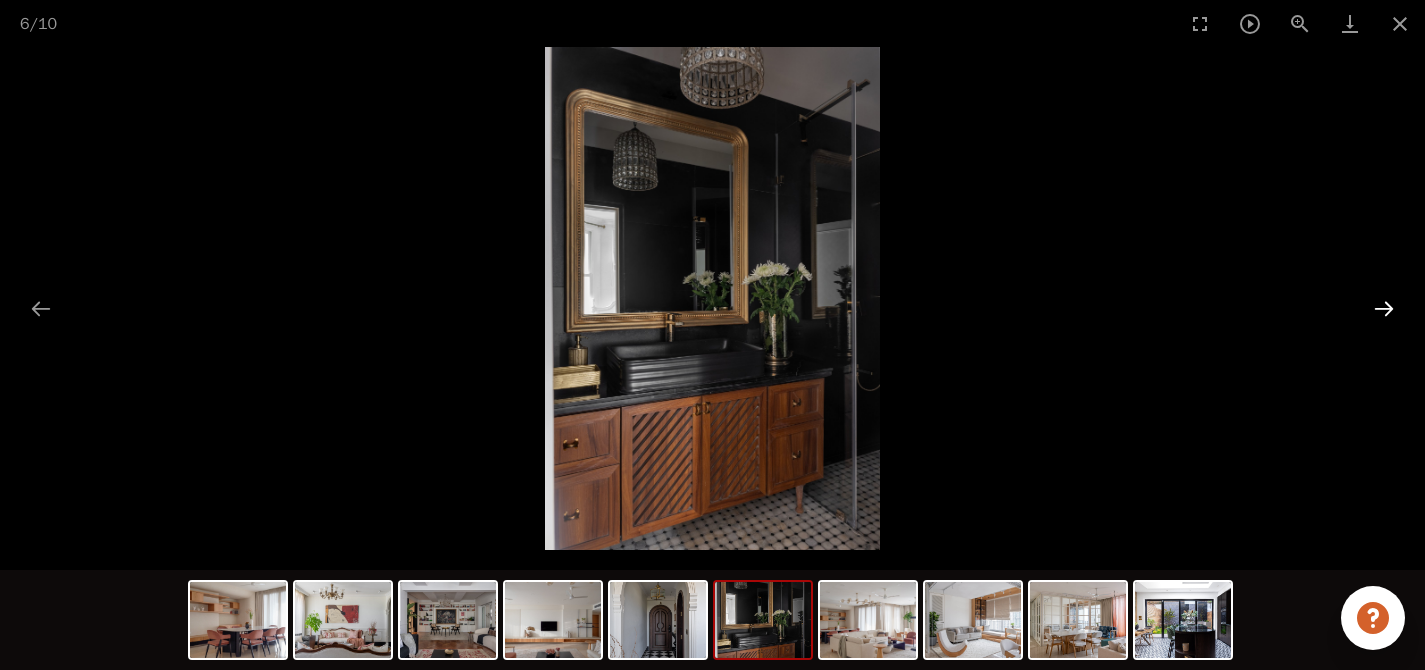 click at bounding box center [1384, 308] 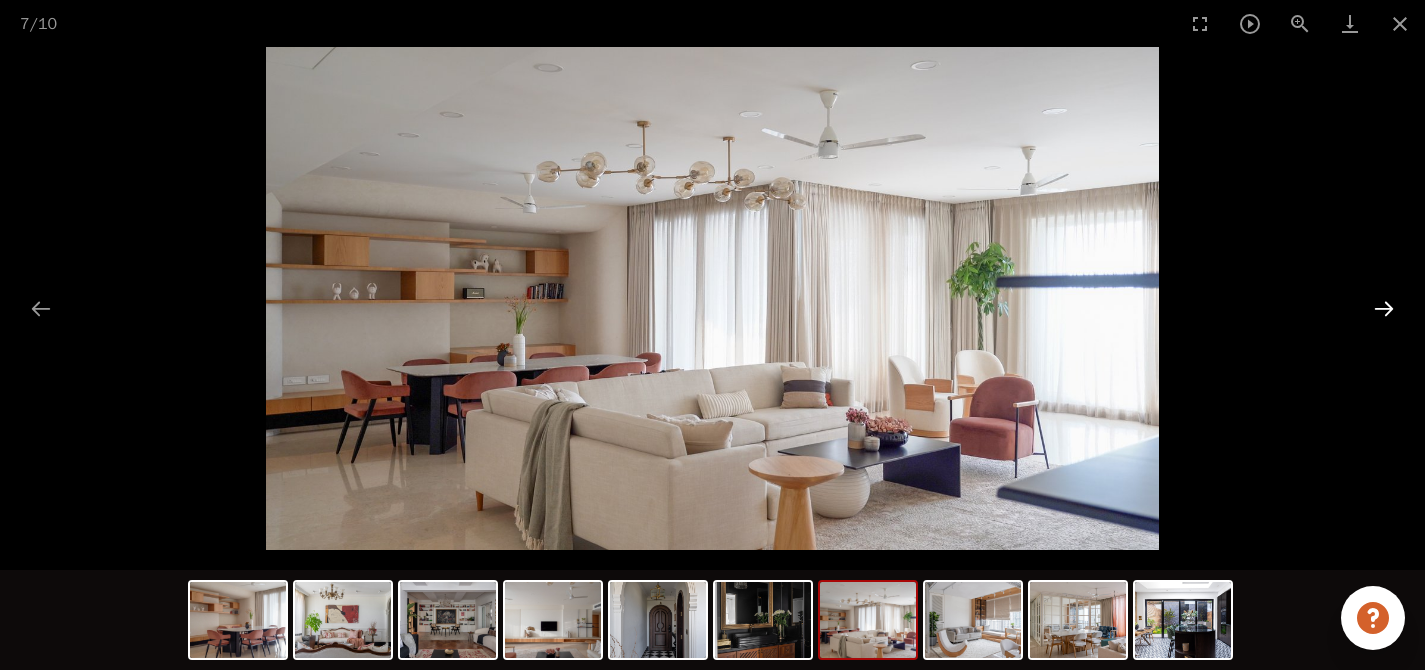 click at bounding box center [1384, 308] 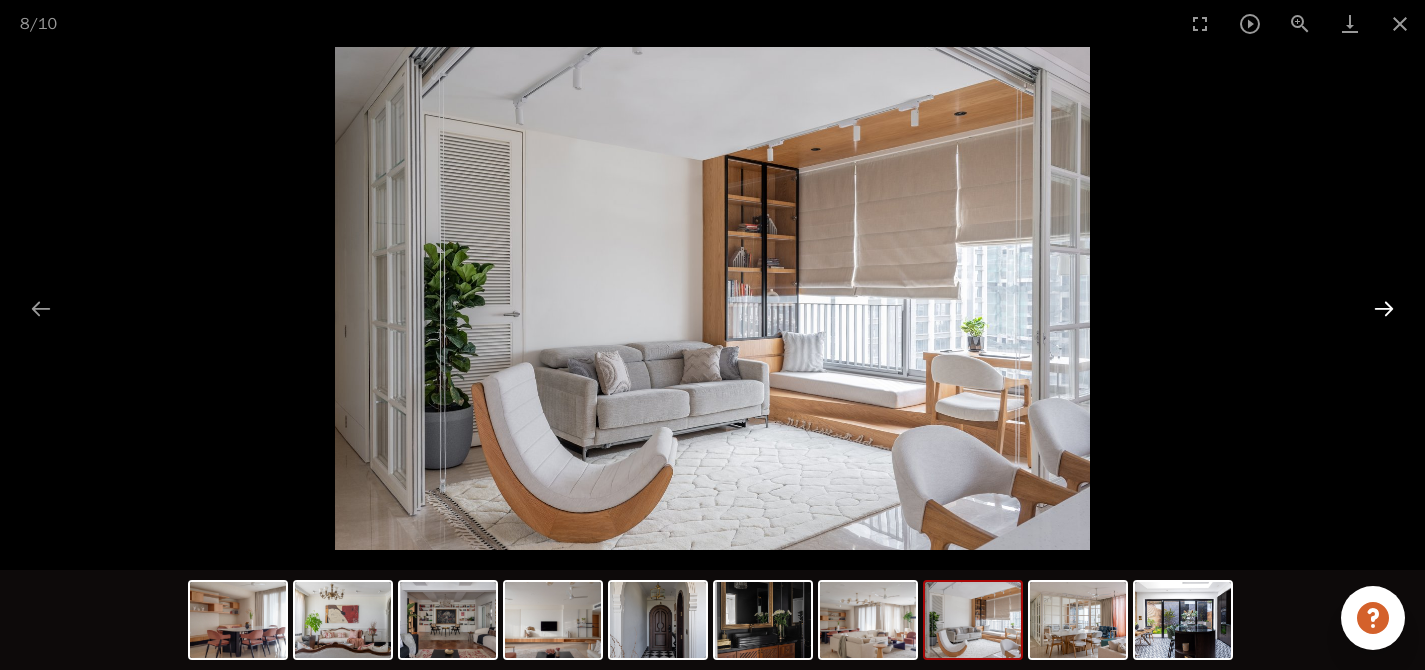 click at bounding box center (1384, 308) 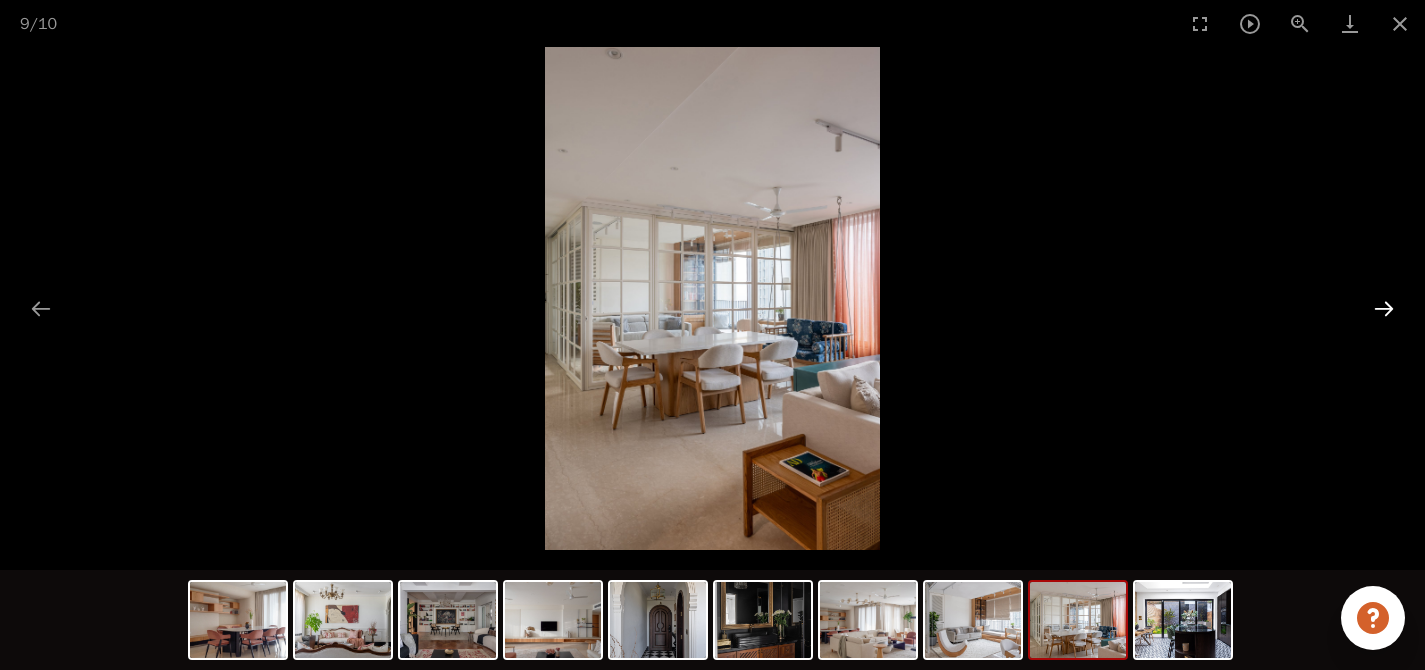 click at bounding box center [1384, 308] 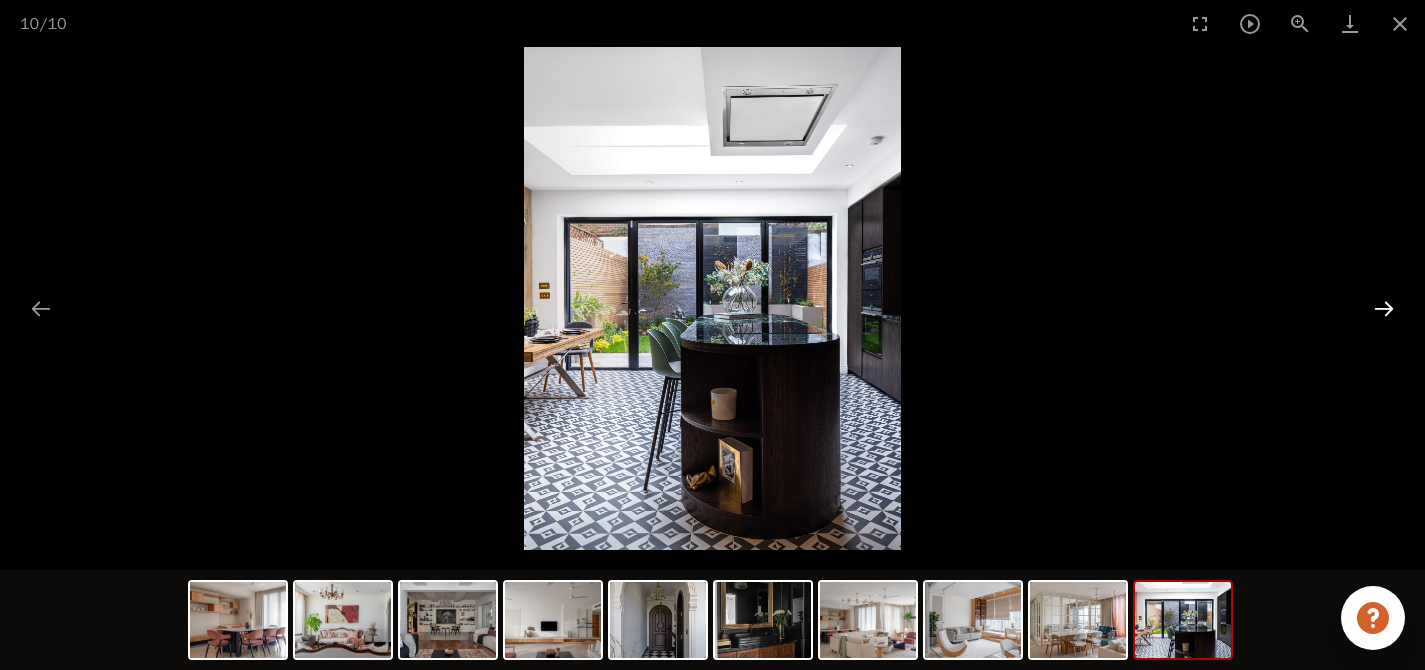 click at bounding box center (1384, 308) 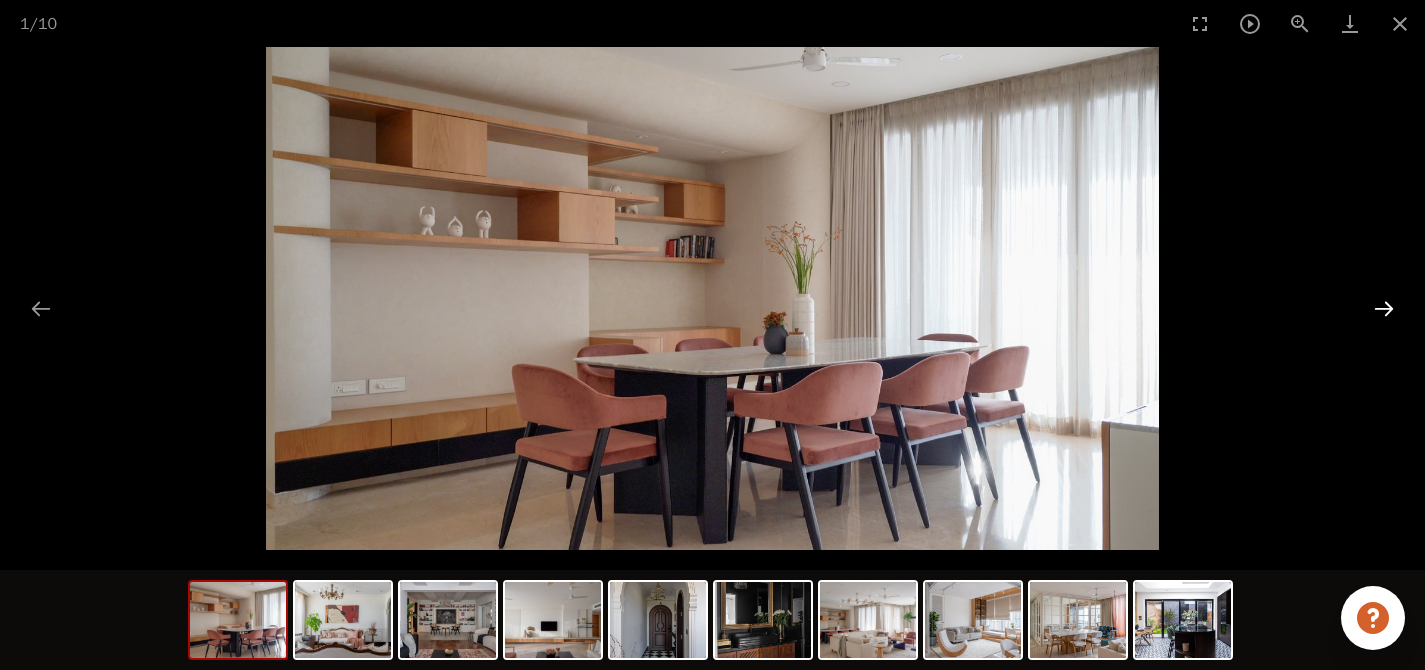 click at bounding box center [1384, 308] 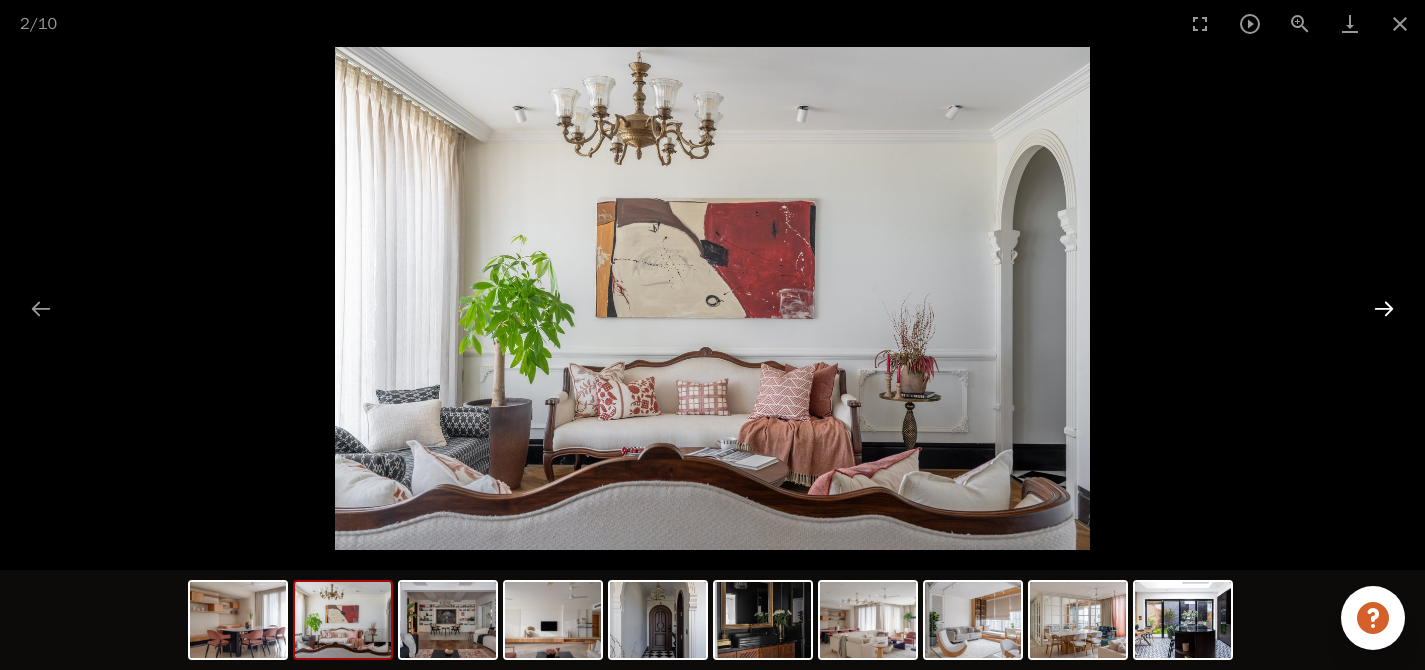 click at bounding box center [1384, 308] 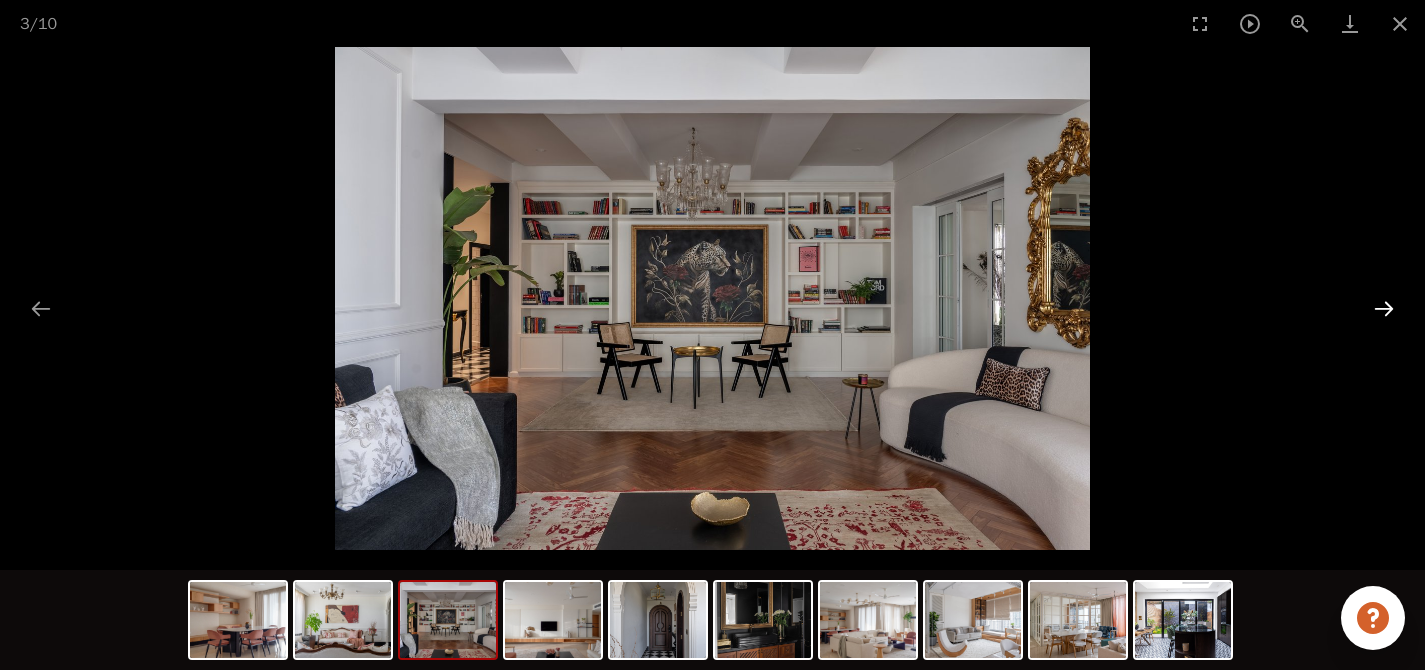 click at bounding box center (1384, 308) 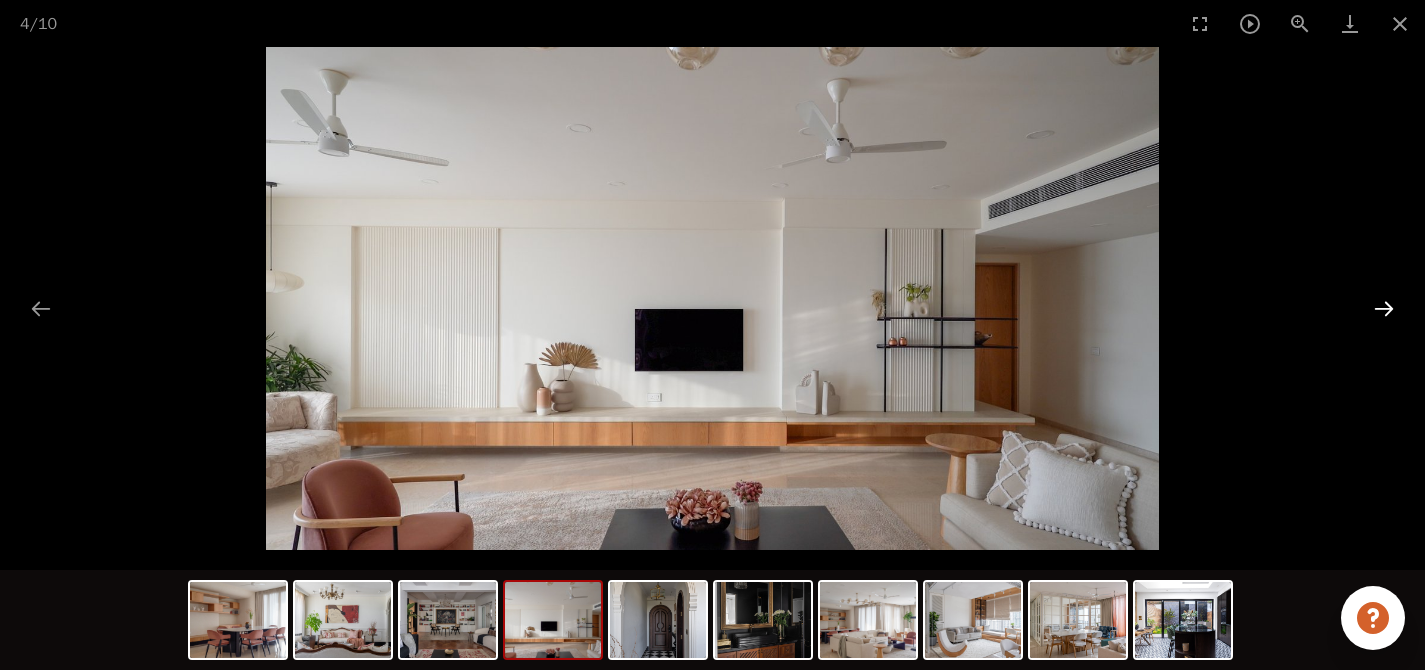 click at bounding box center [1384, 308] 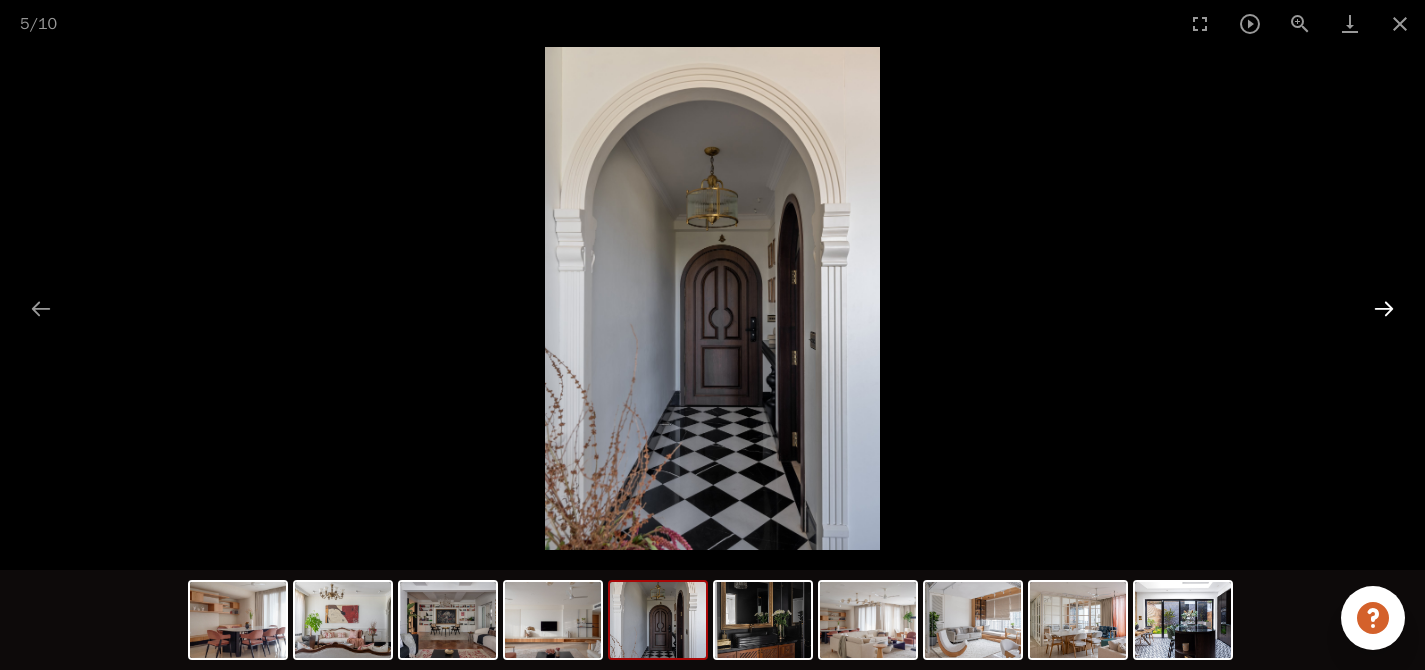 click at bounding box center (1384, 308) 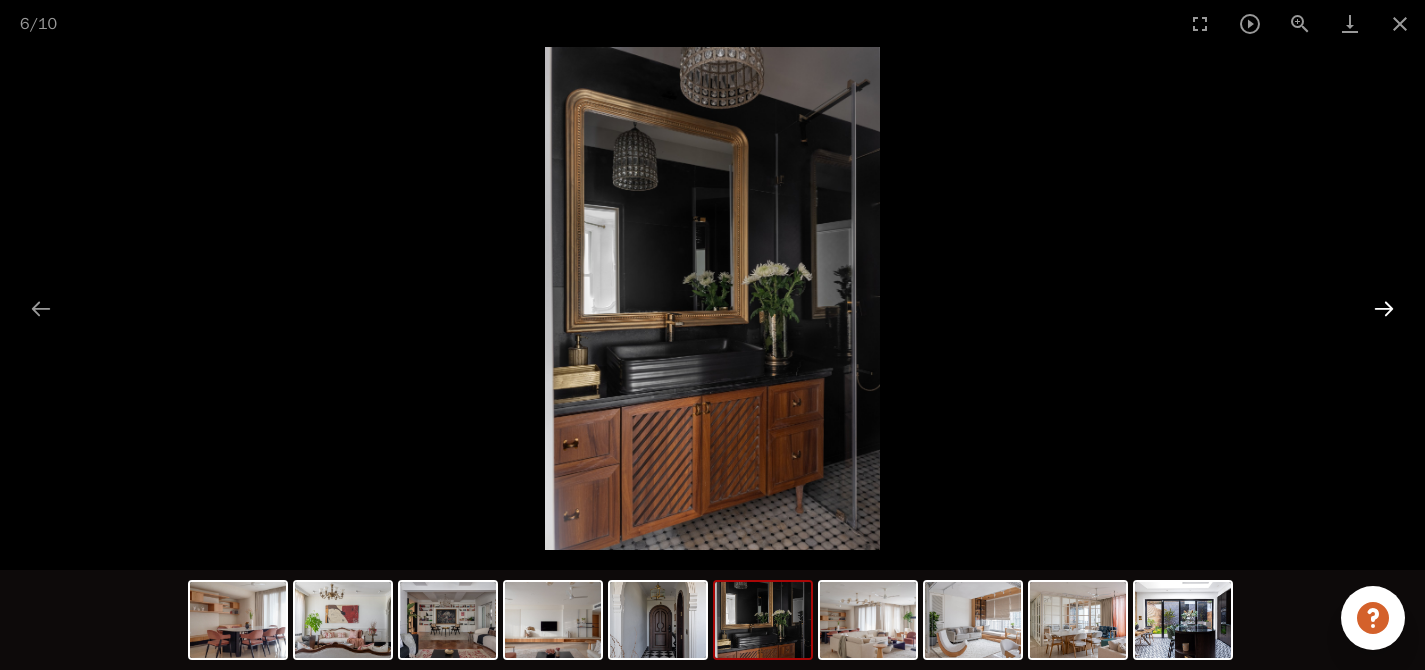 click at bounding box center (1384, 308) 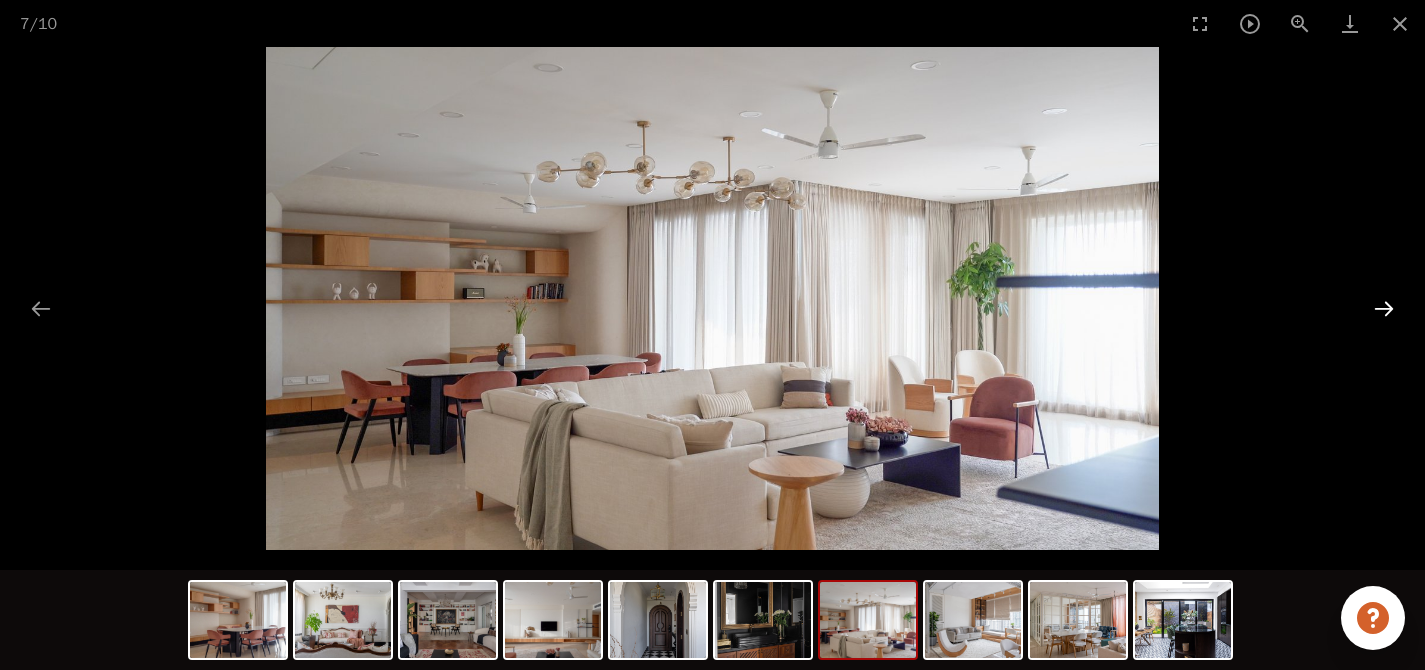 click at bounding box center (1384, 308) 